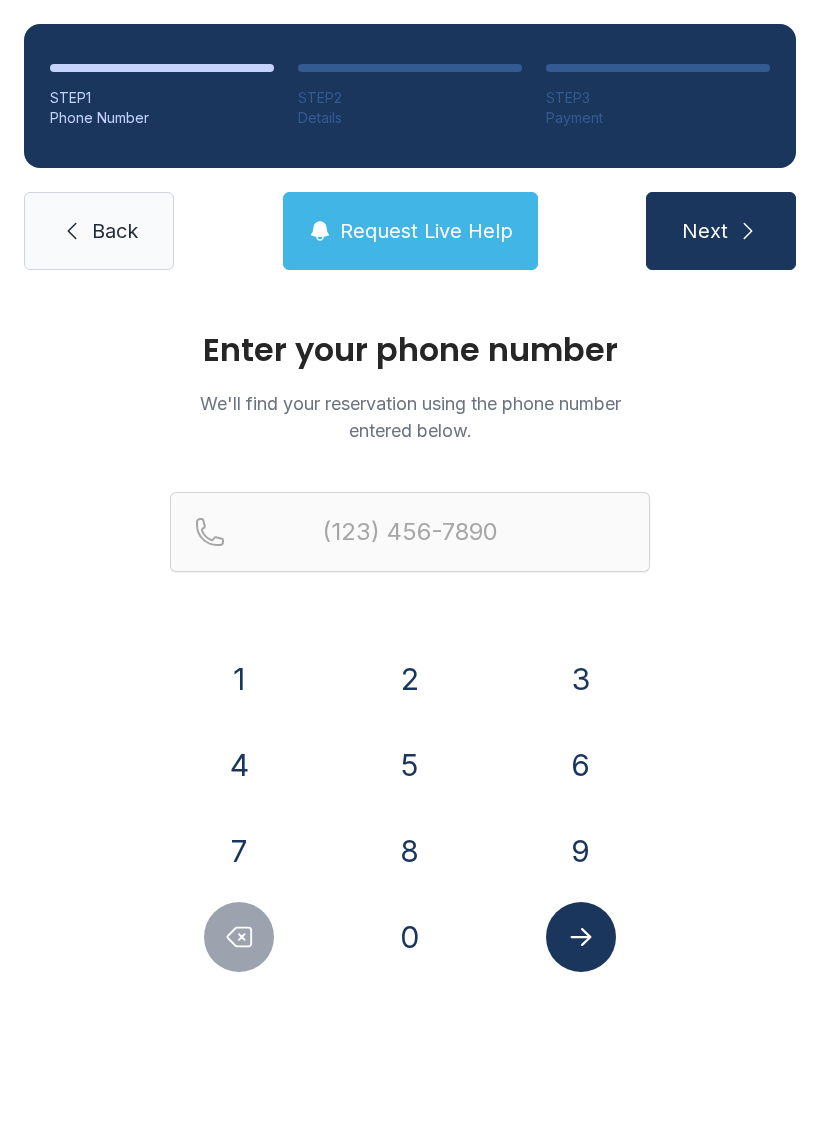 scroll, scrollTop: 0, scrollLeft: 0, axis: both 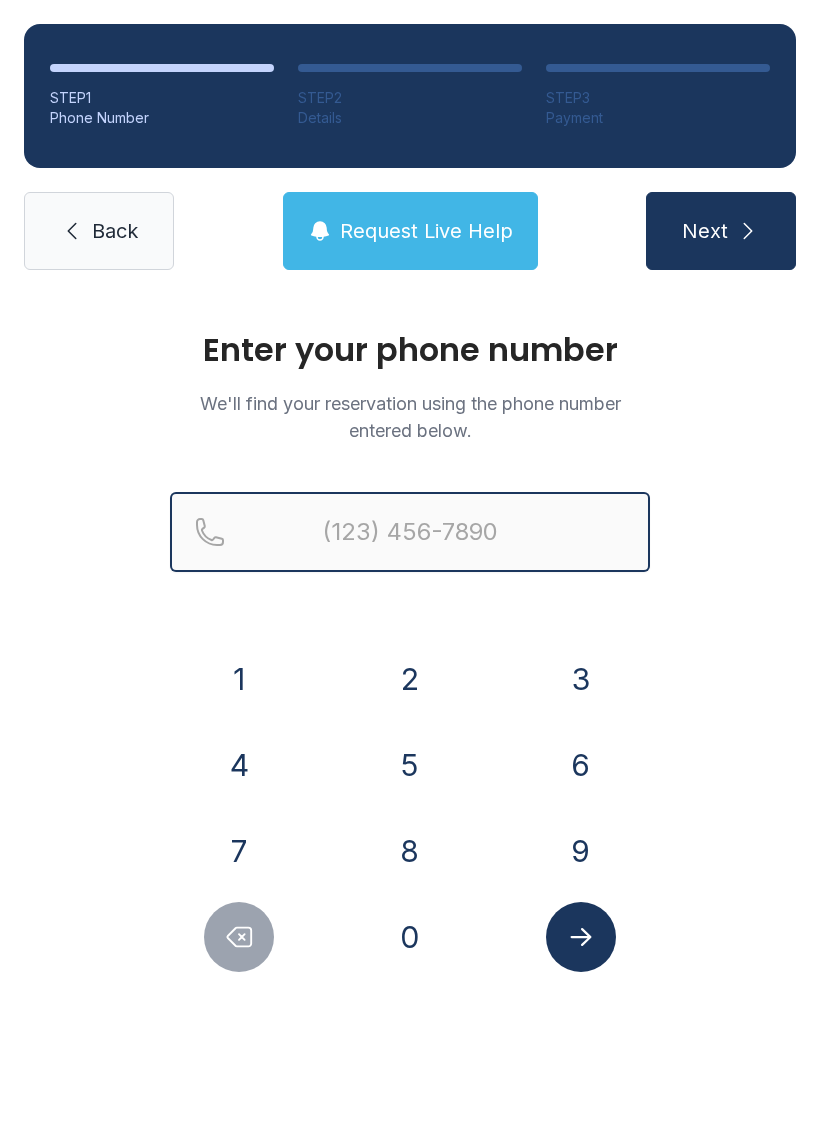 click at bounding box center (410, 532) 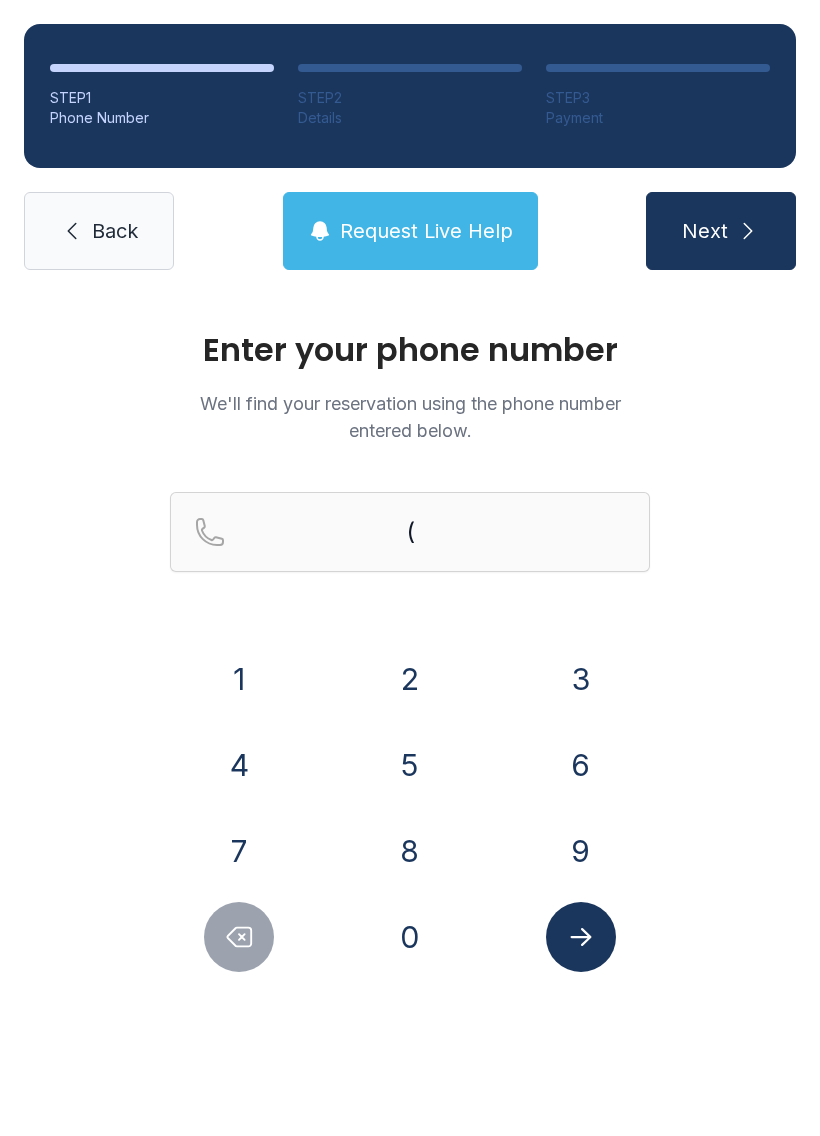 click on "6" at bounding box center [239, 679] 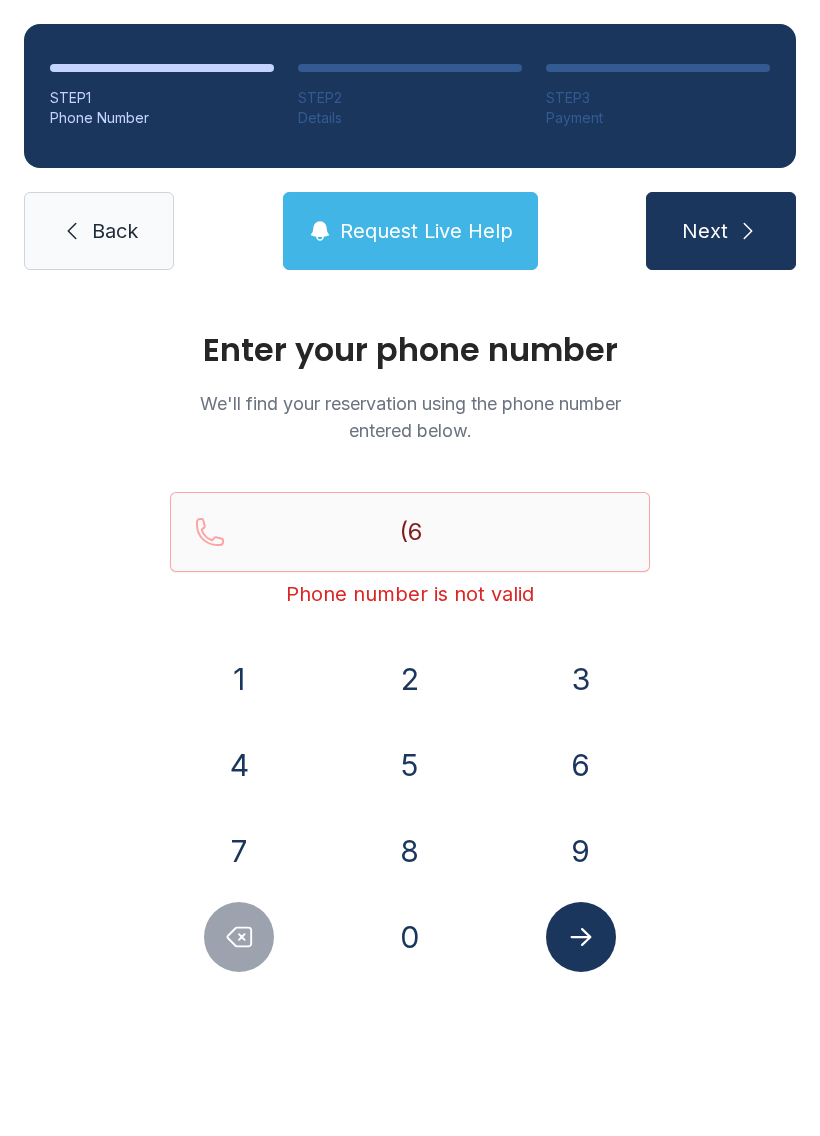 click on "7" at bounding box center [239, 679] 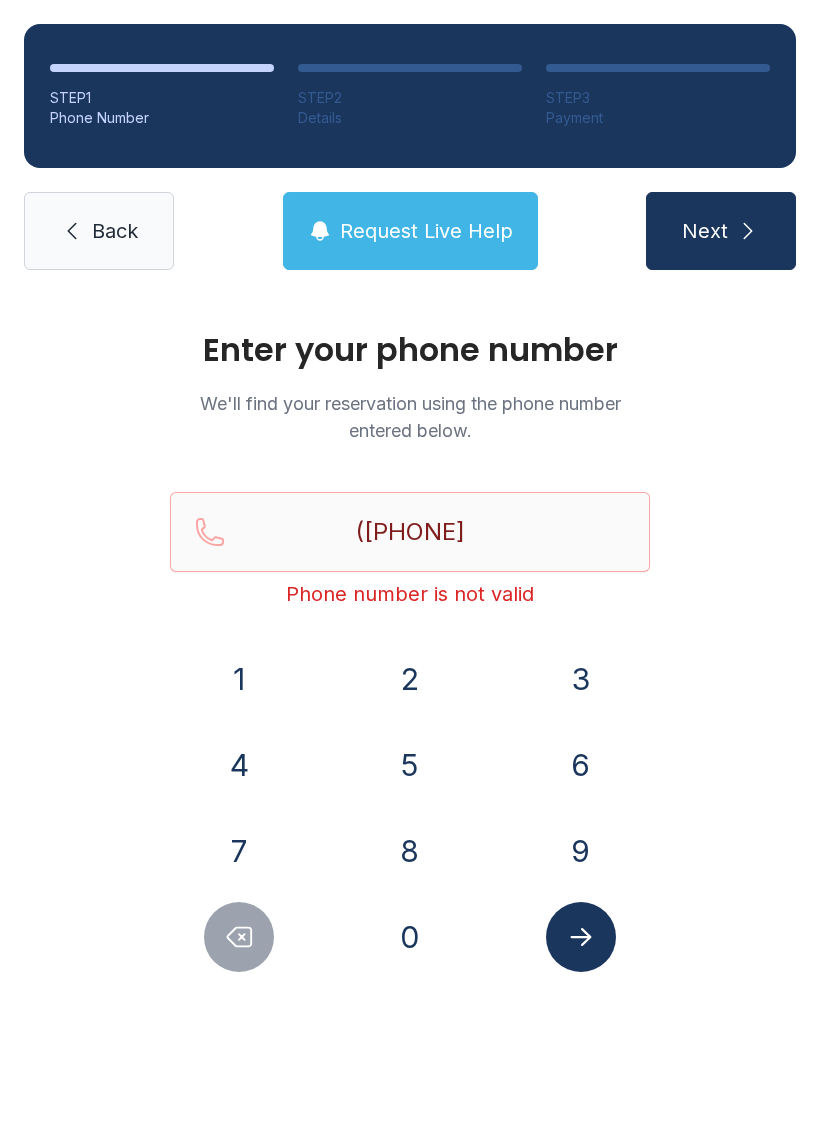 click on "8" at bounding box center (239, 679) 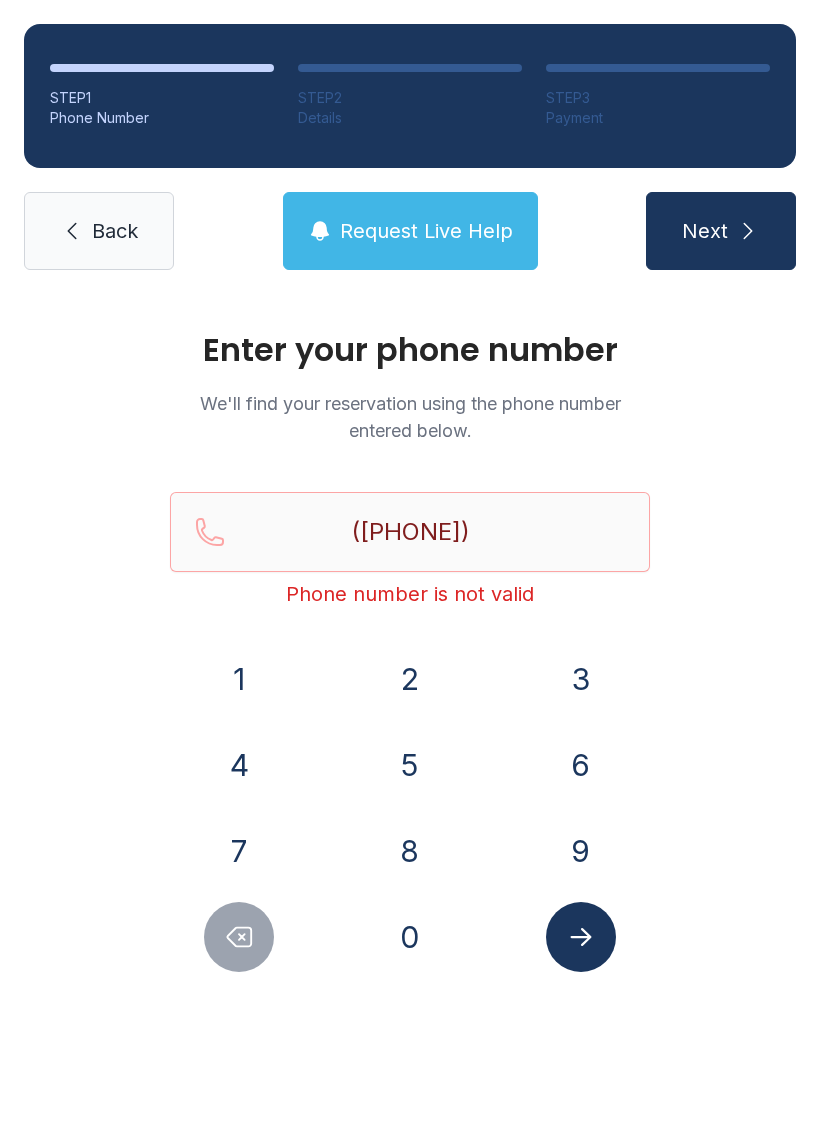 click on "2" at bounding box center (239, 679) 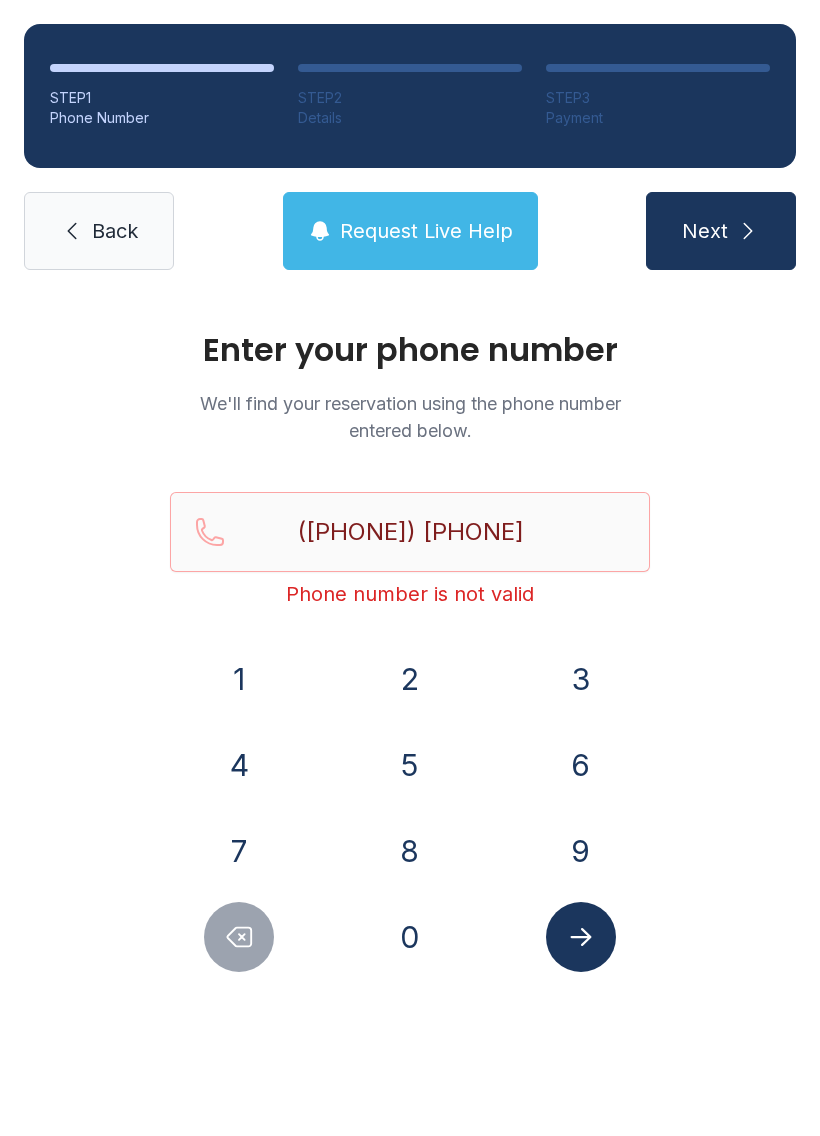 click on "8" at bounding box center [239, 679] 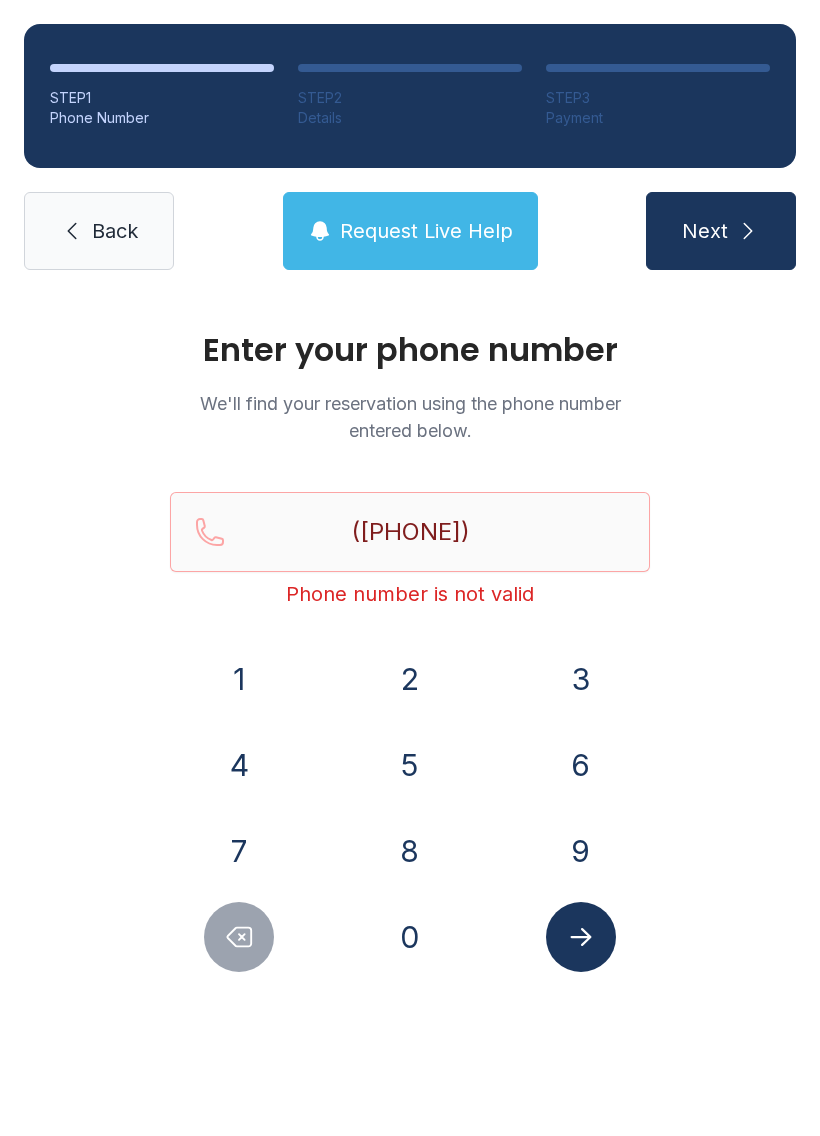 click on "3" at bounding box center [239, 679] 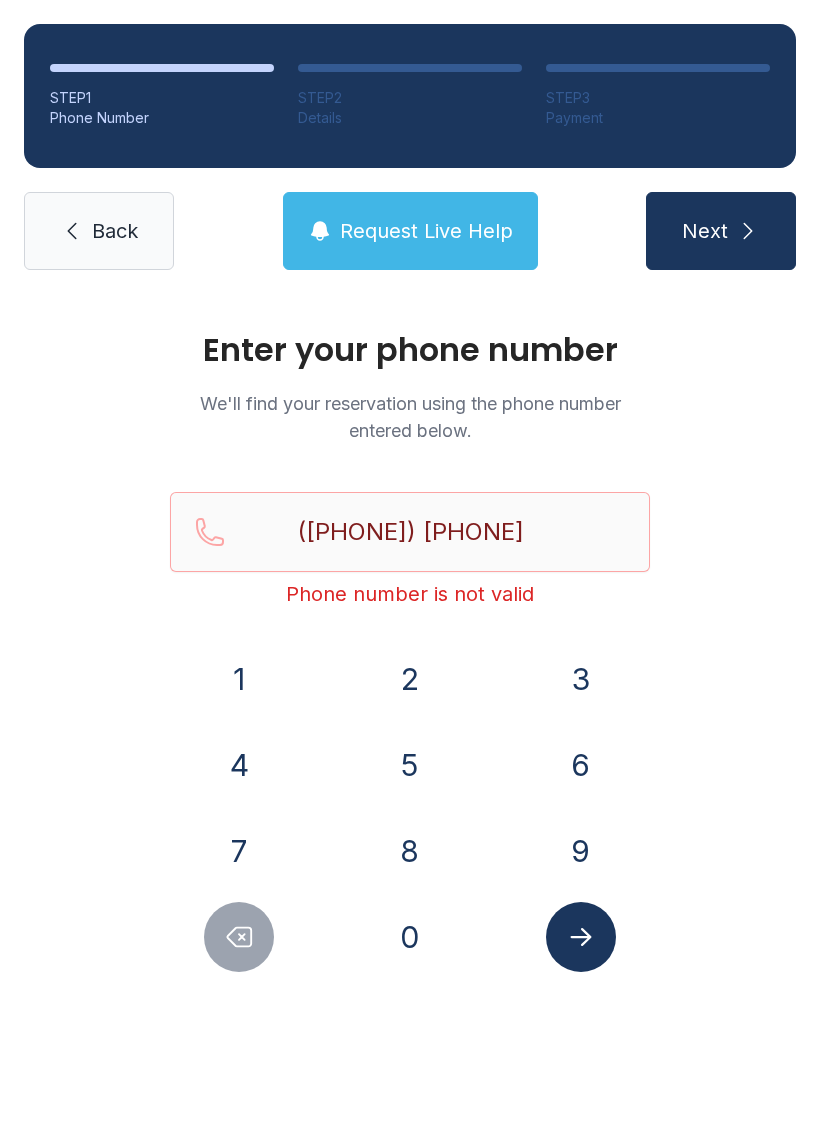 click on "9" at bounding box center [239, 679] 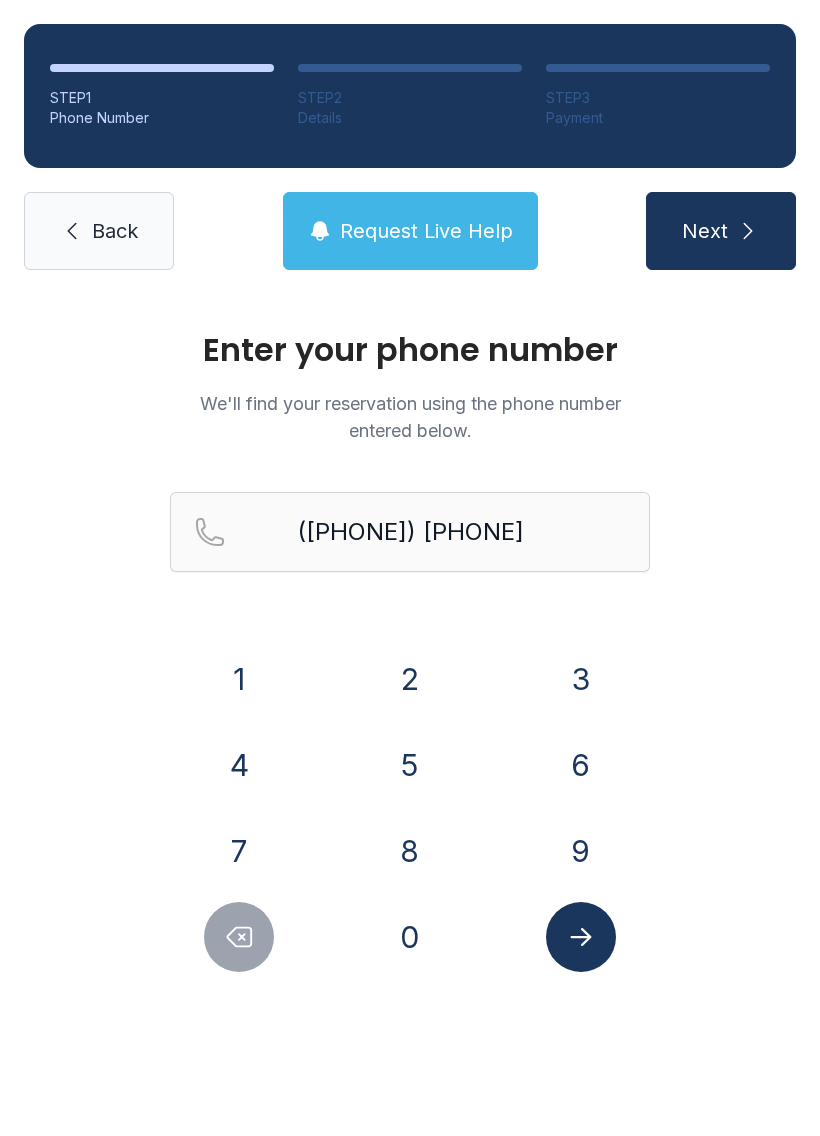 click at bounding box center [580, 937] 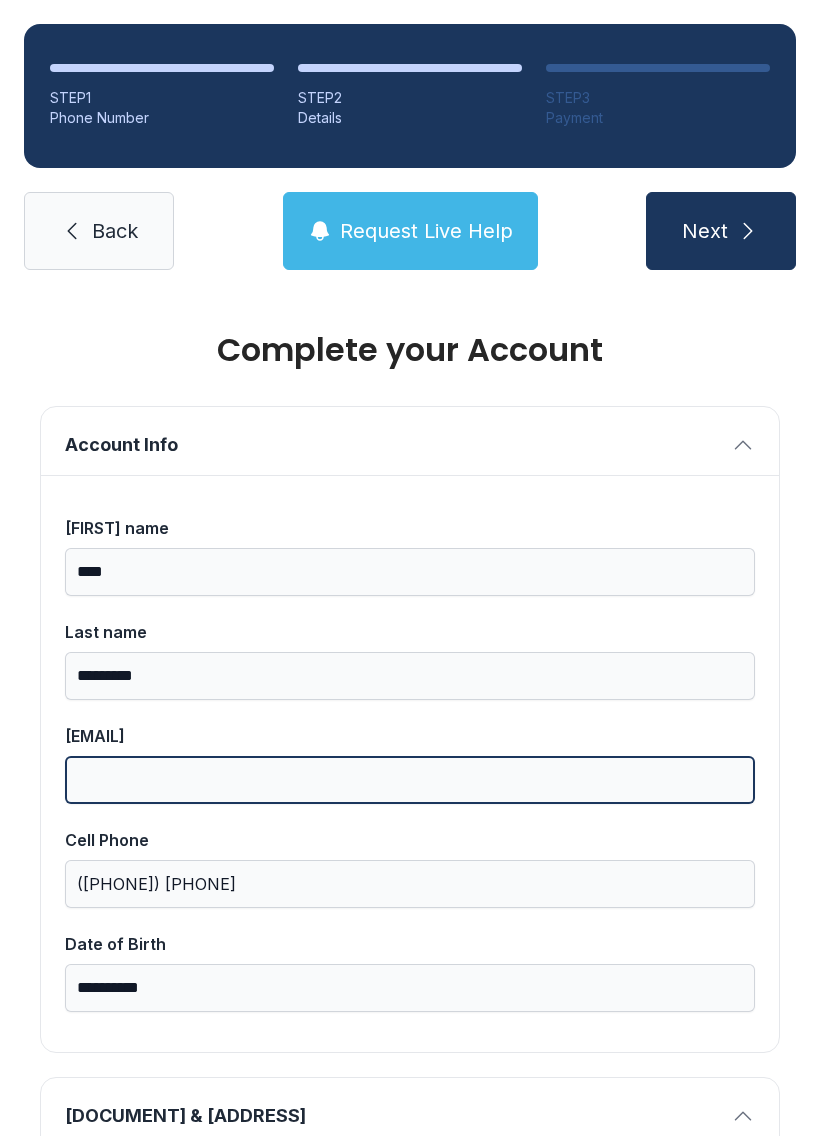 click on "[EMAIL]" at bounding box center [410, 780] 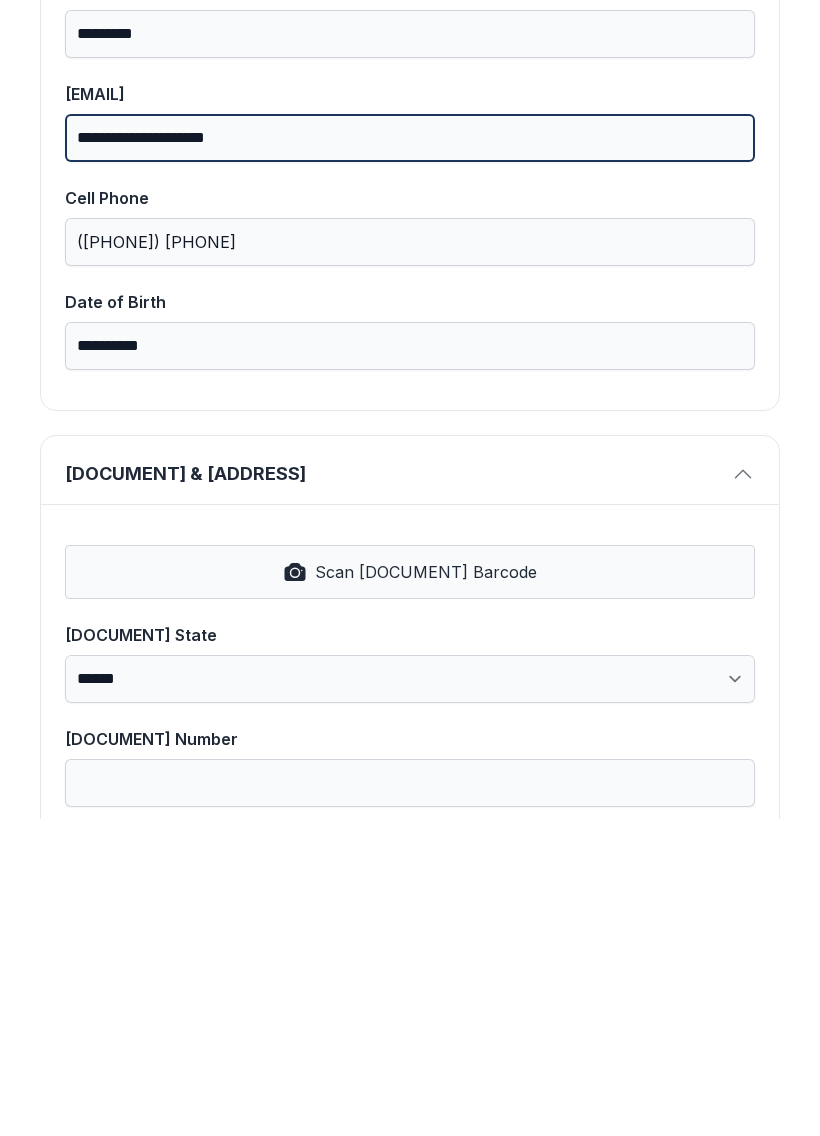 scroll, scrollTop: 327, scrollLeft: 0, axis: vertical 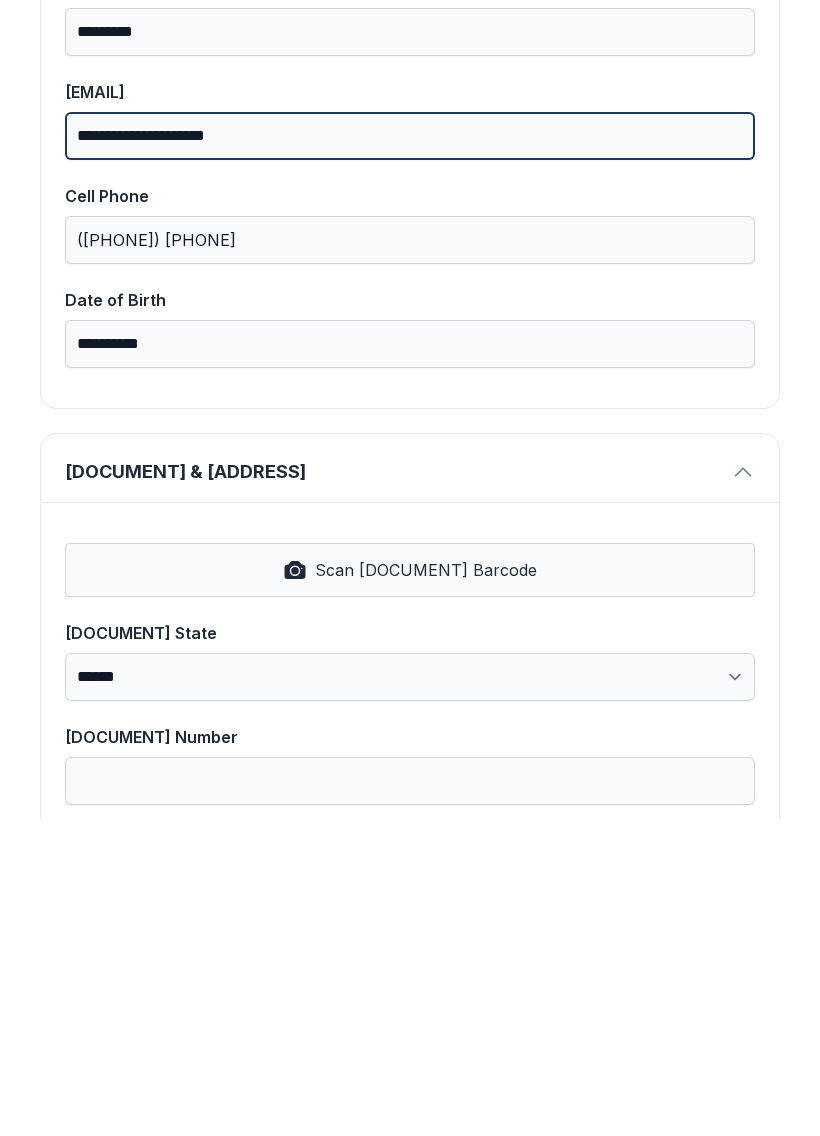 type on "**********" 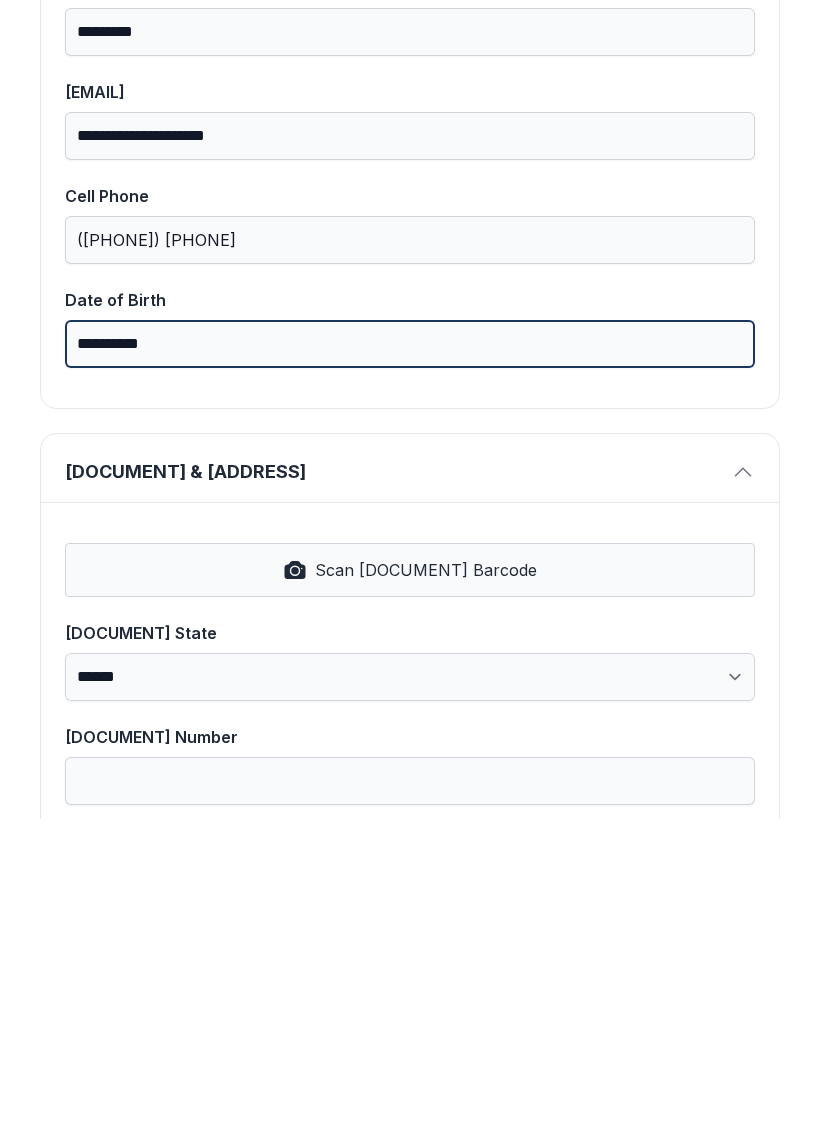 click on "**********" at bounding box center (410, 661) 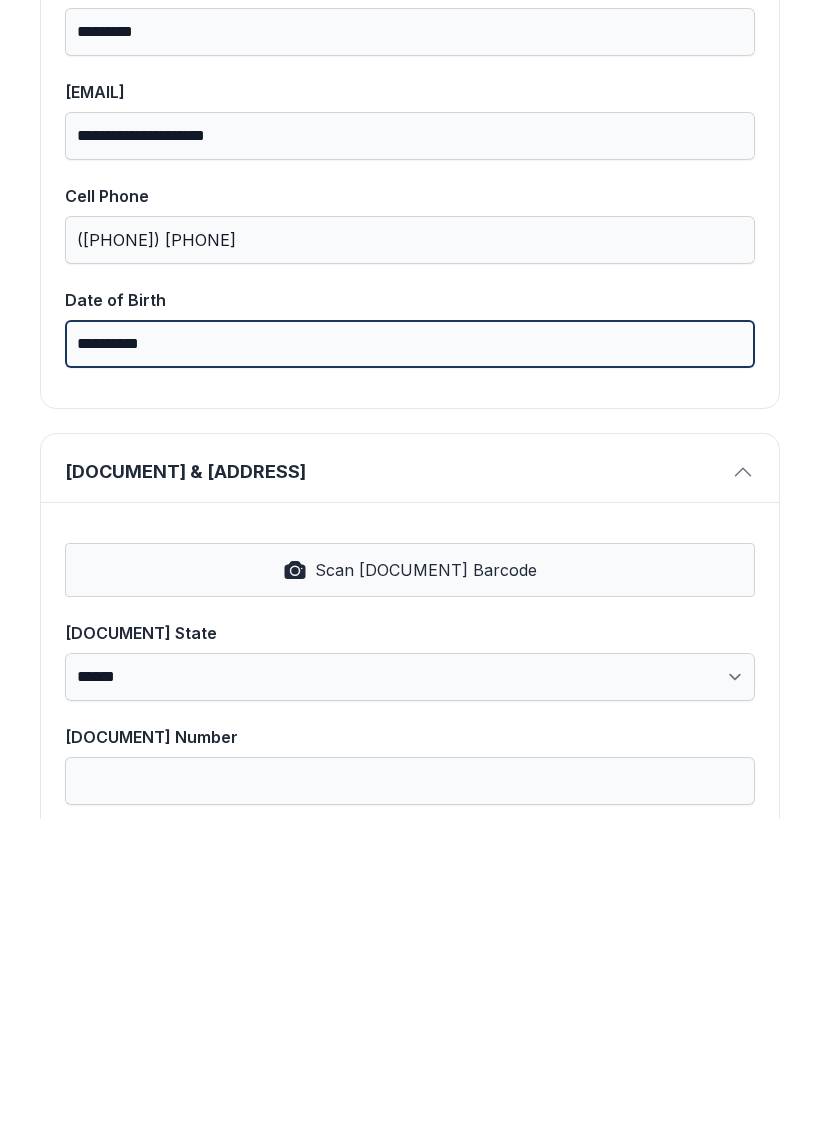 type on "**********" 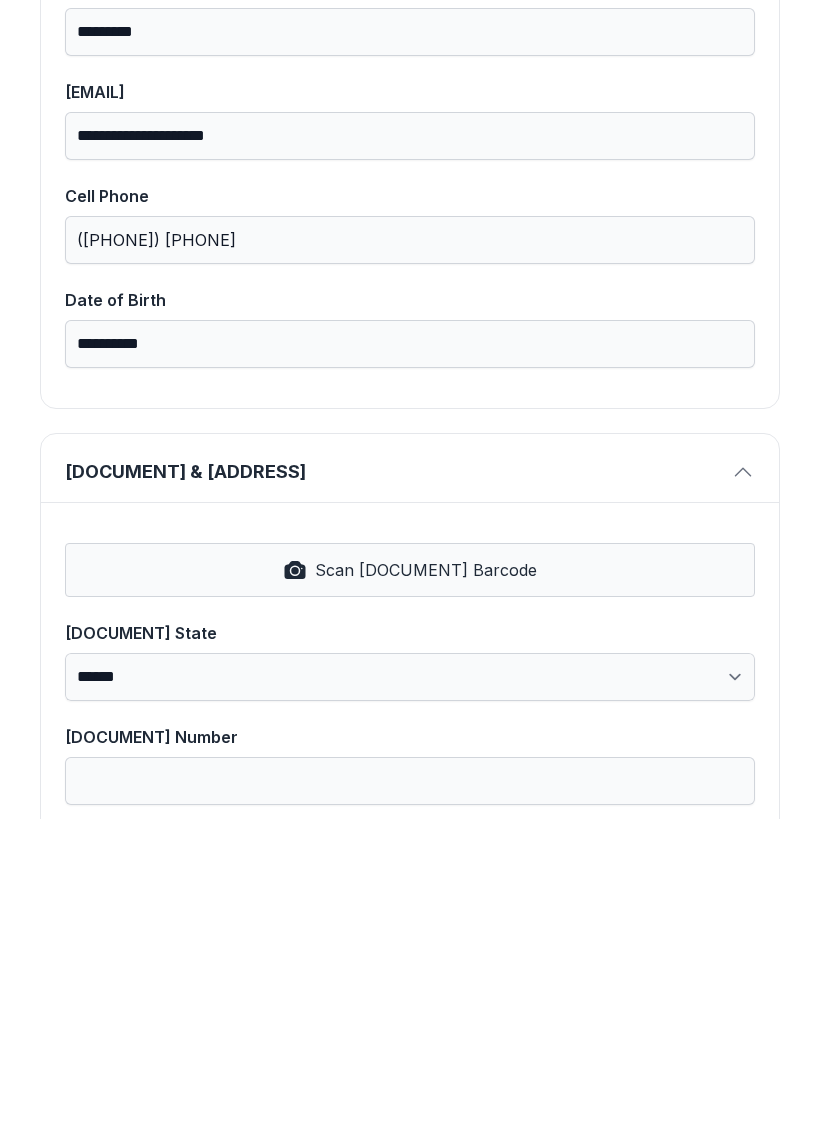 click on "Scan [DOCUMENT] Barcode" at bounding box center [426, 887] 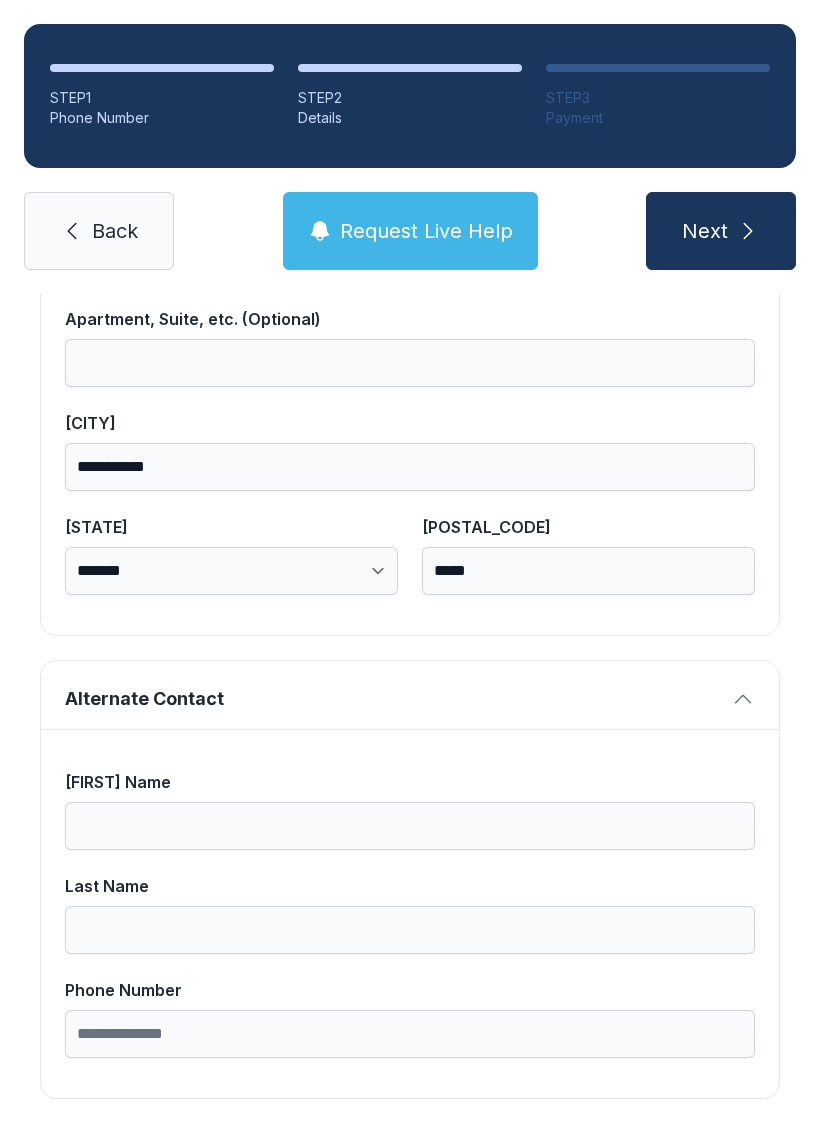 scroll, scrollTop: 1269, scrollLeft: 0, axis: vertical 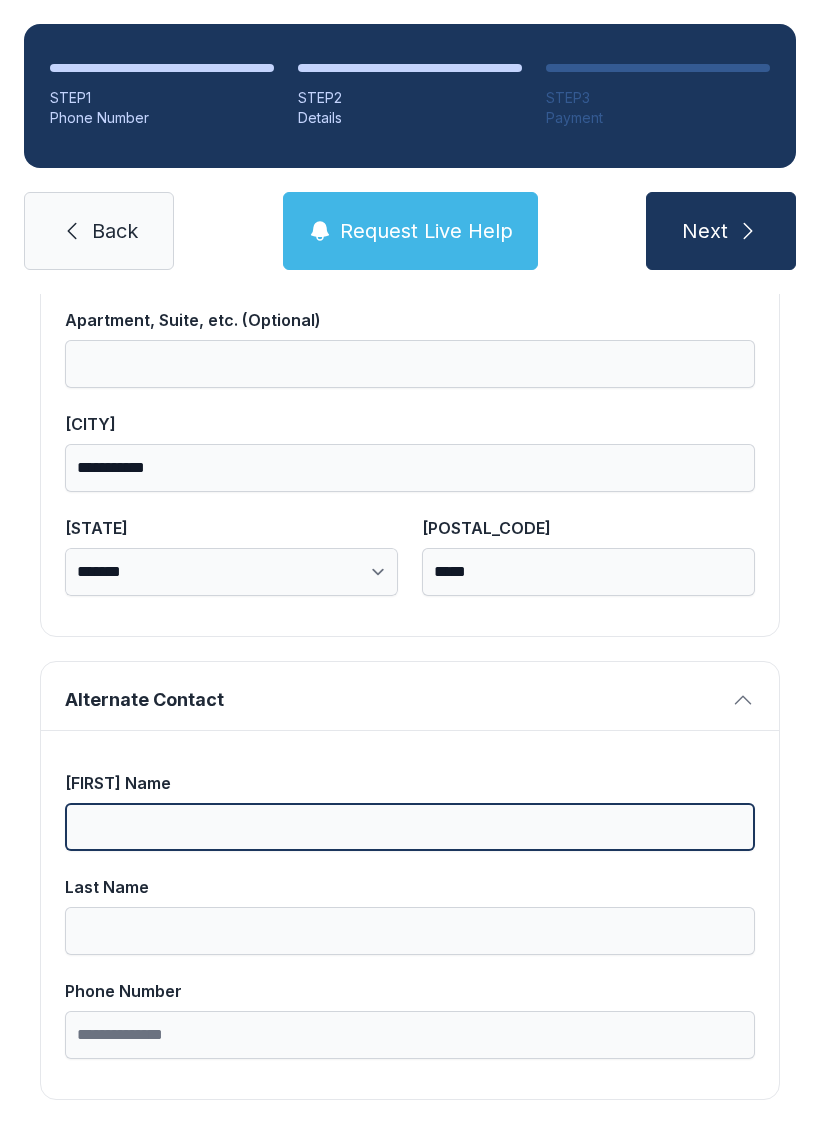 click on "[FIRST] Name" at bounding box center (410, 827) 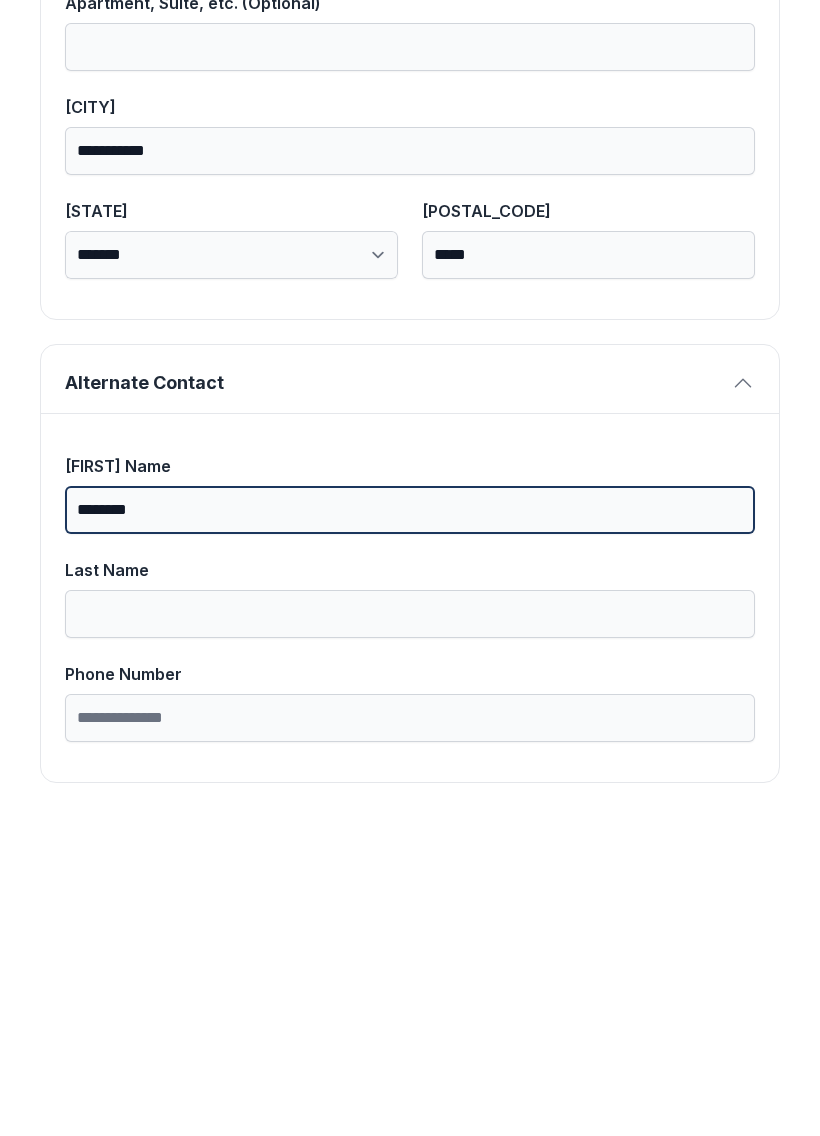 type on "********" 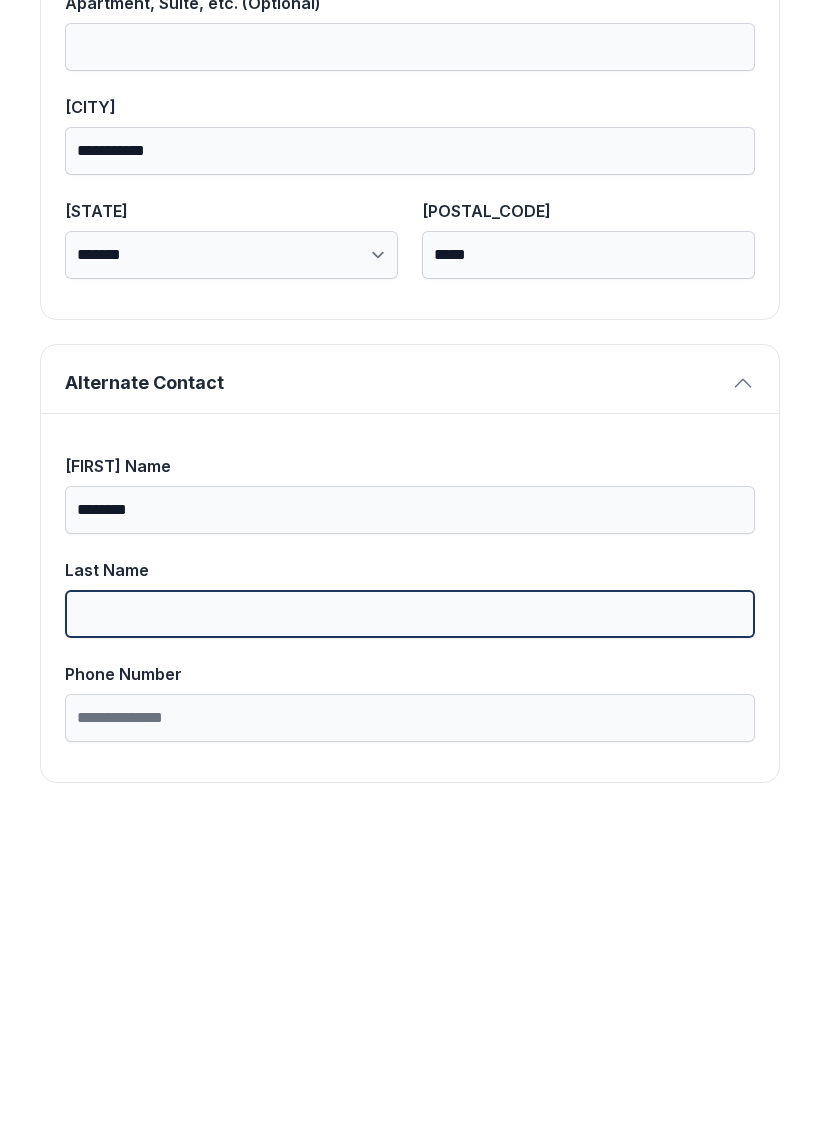 click on "Last Name" at bounding box center (410, 931) 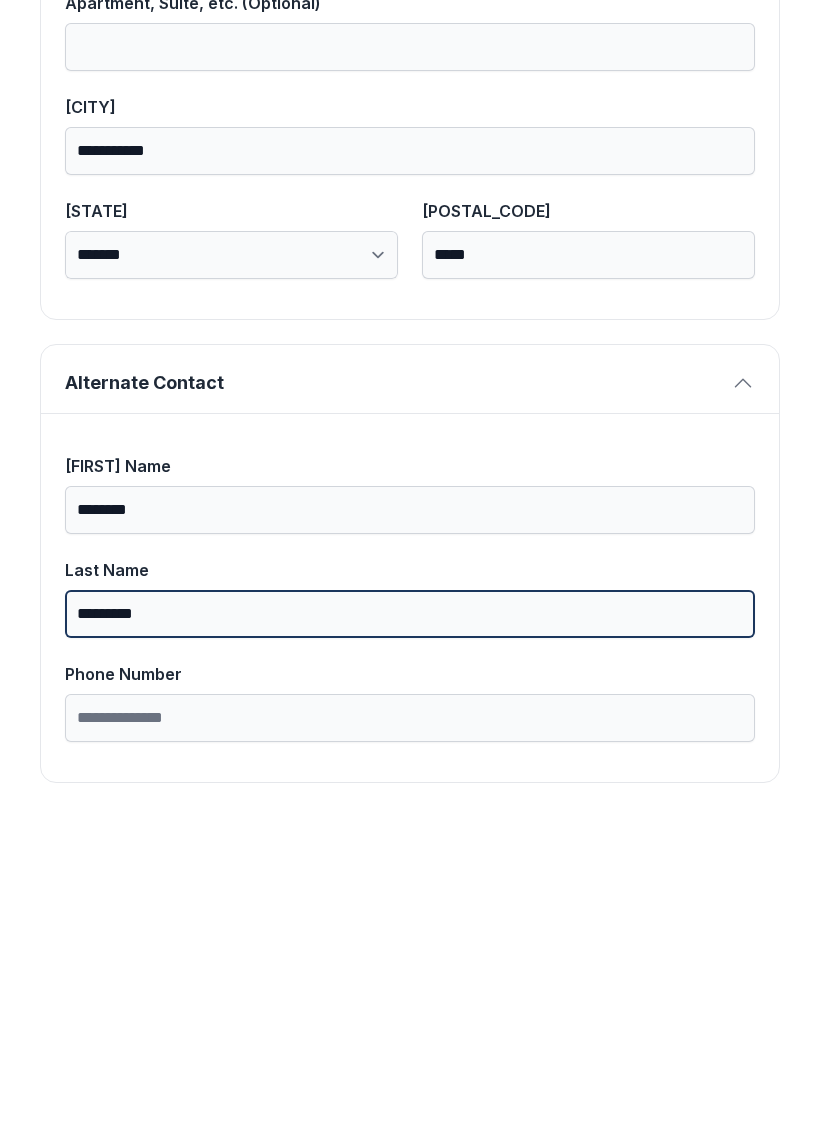 type on "*********" 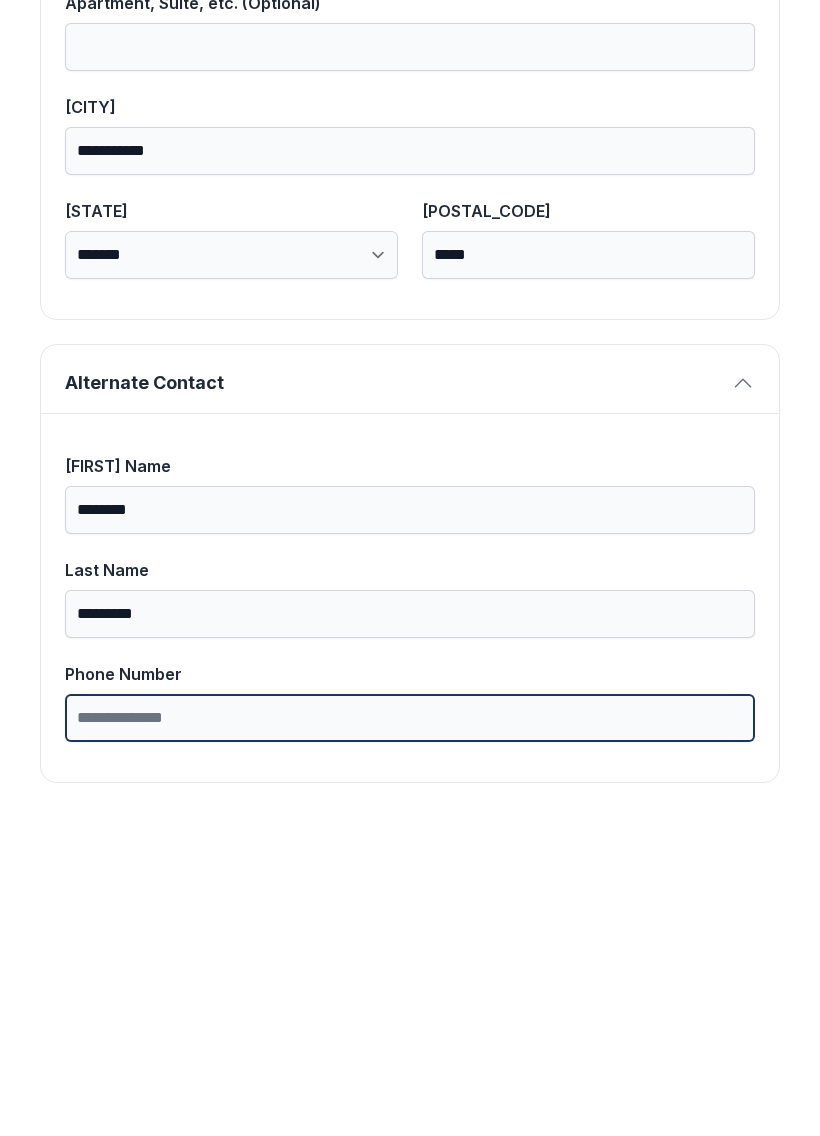 click on "Phone Number" at bounding box center (410, 1035) 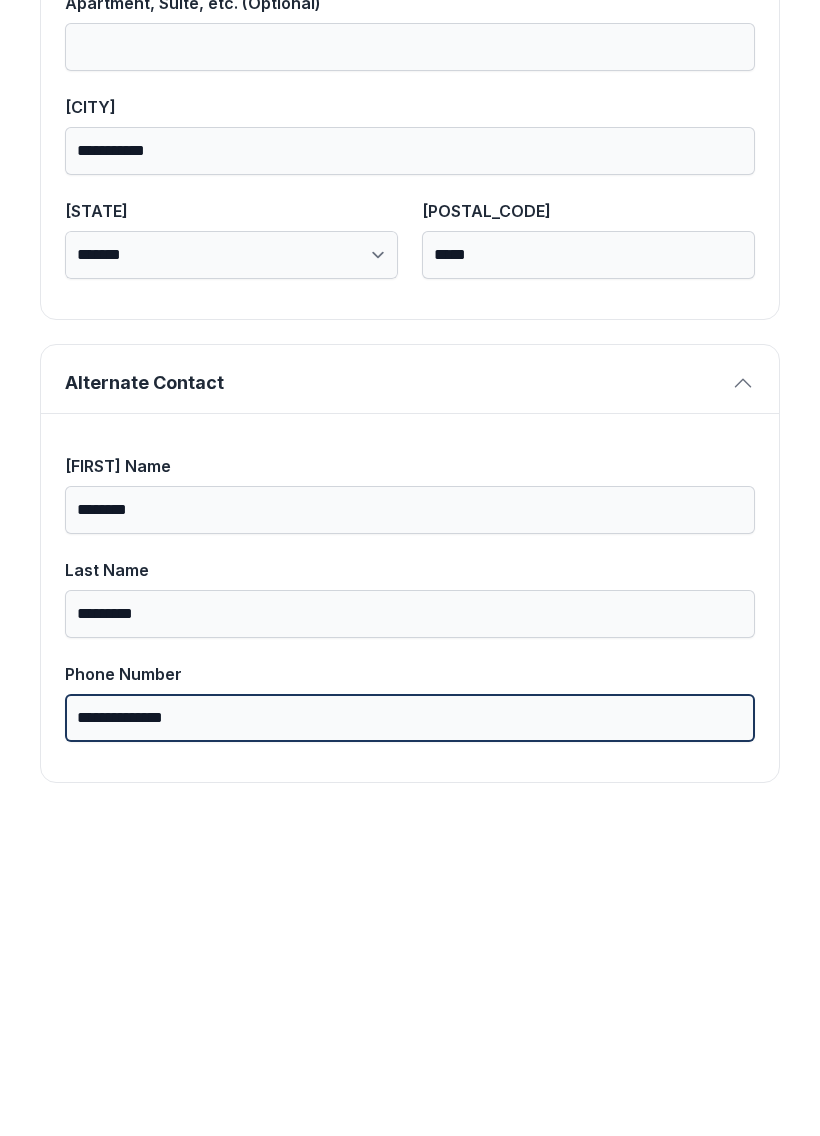 type on "**********" 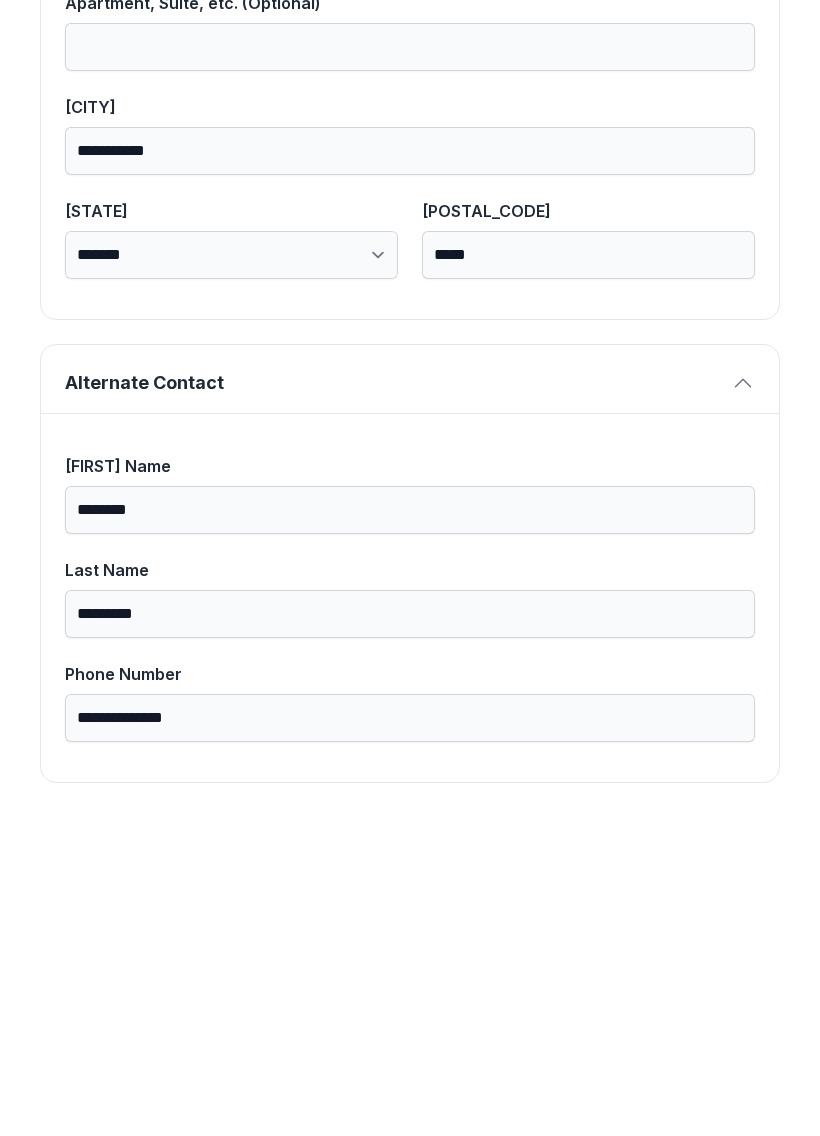 click on "**********" at bounding box center [410, 914] 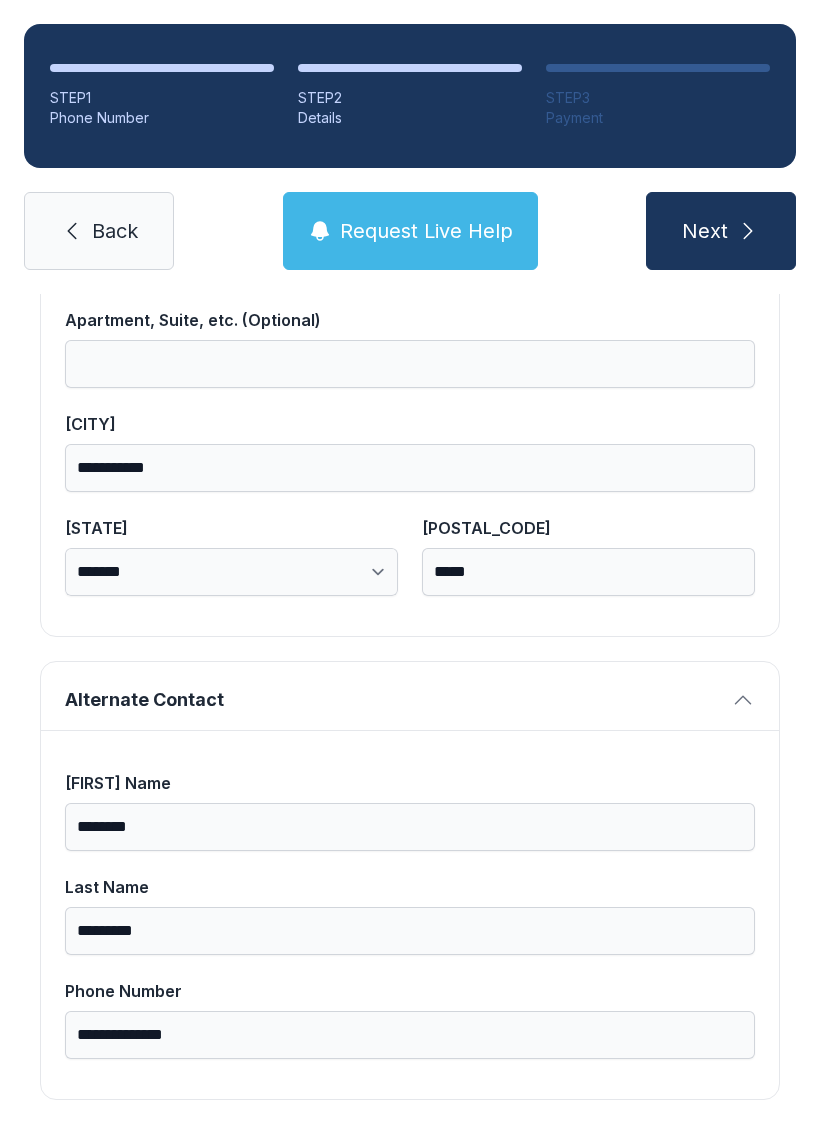click on "Next" at bounding box center [721, 231] 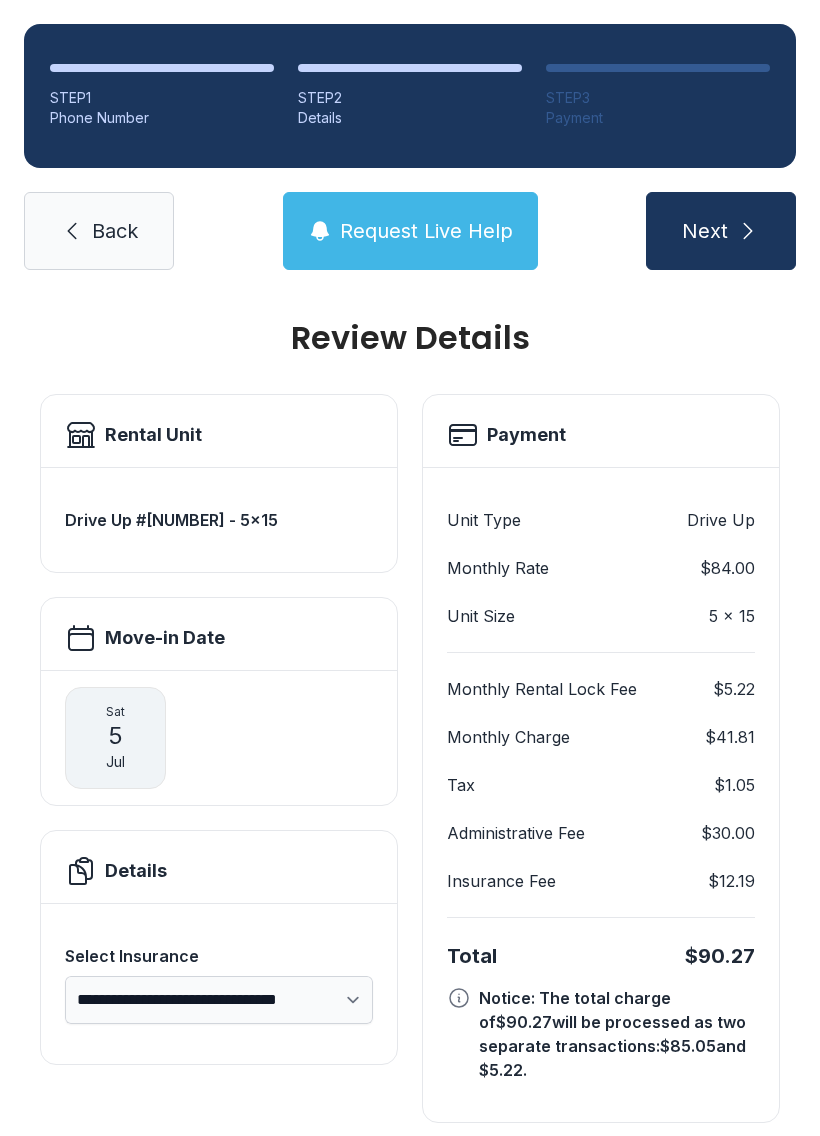 scroll, scrollTop: 11, scrollLeft: 0, axis: vertical 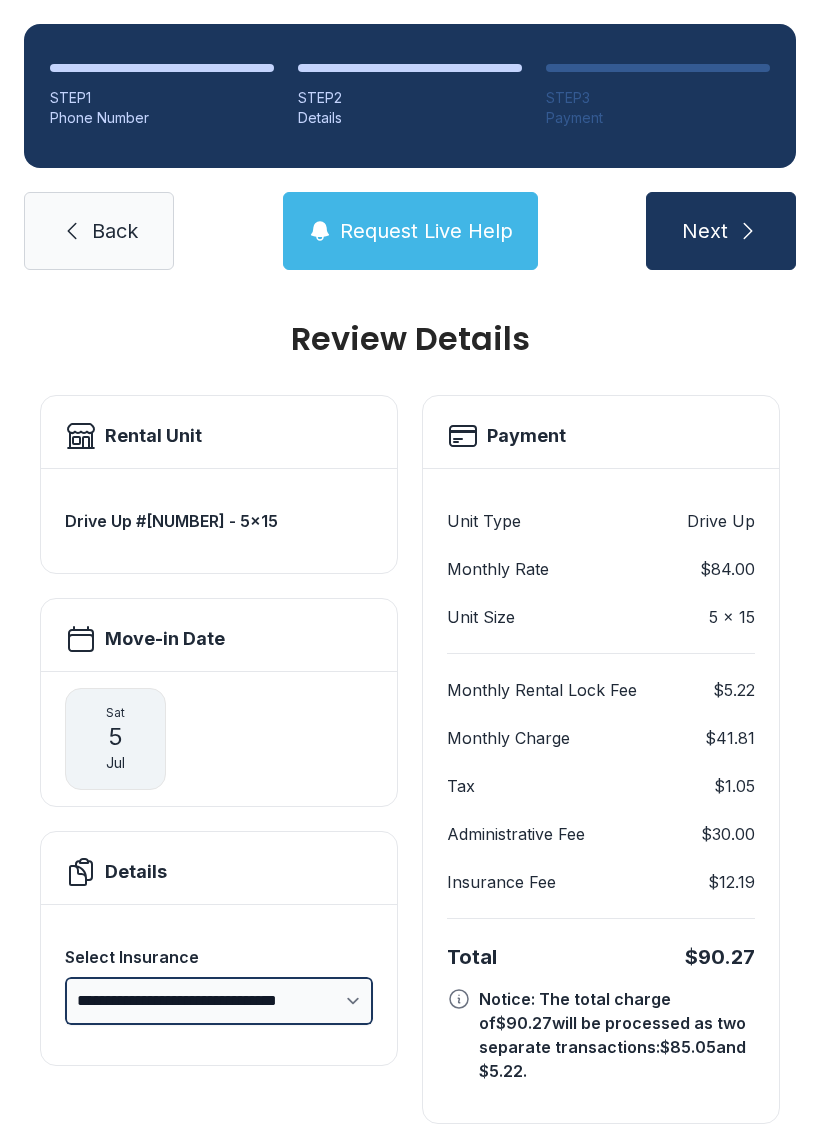 click on "**********" at bounding box center (219, 1001) 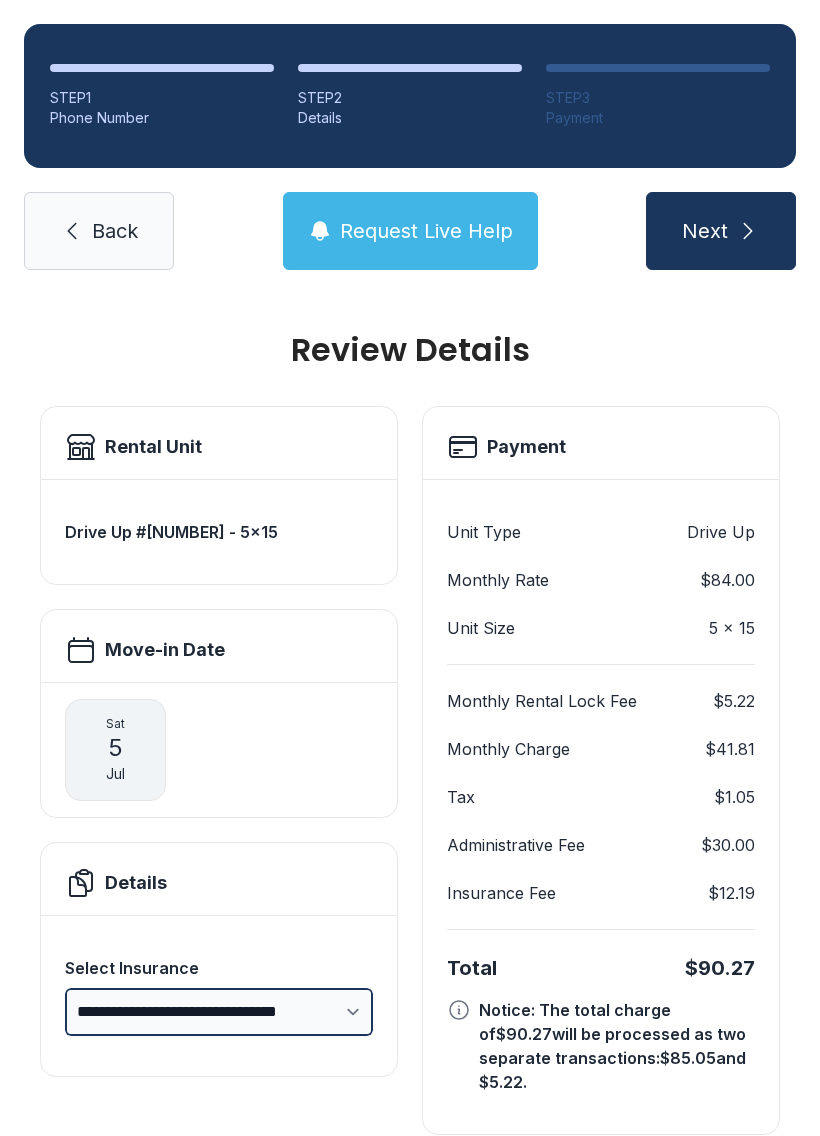 scroll, scrollTop: 0, scrollLeft: 0, axis: both 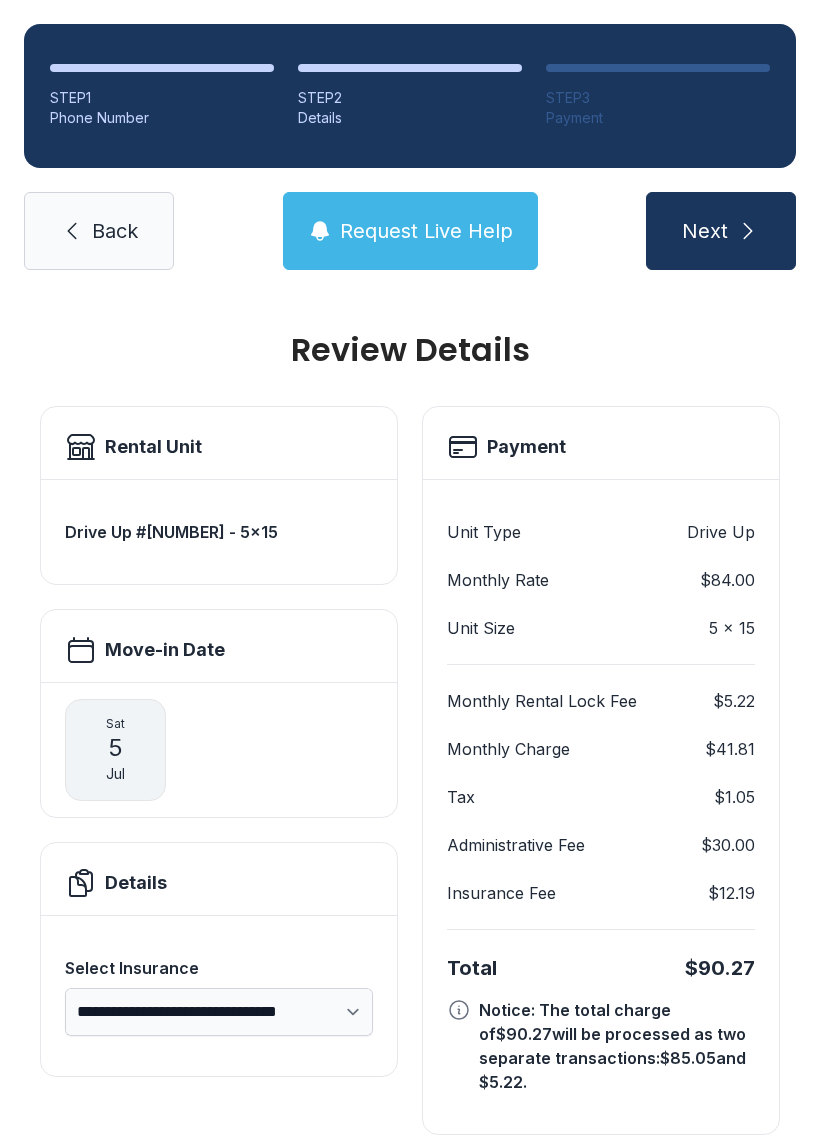 click on "Back" at bounding box center (115, 231) 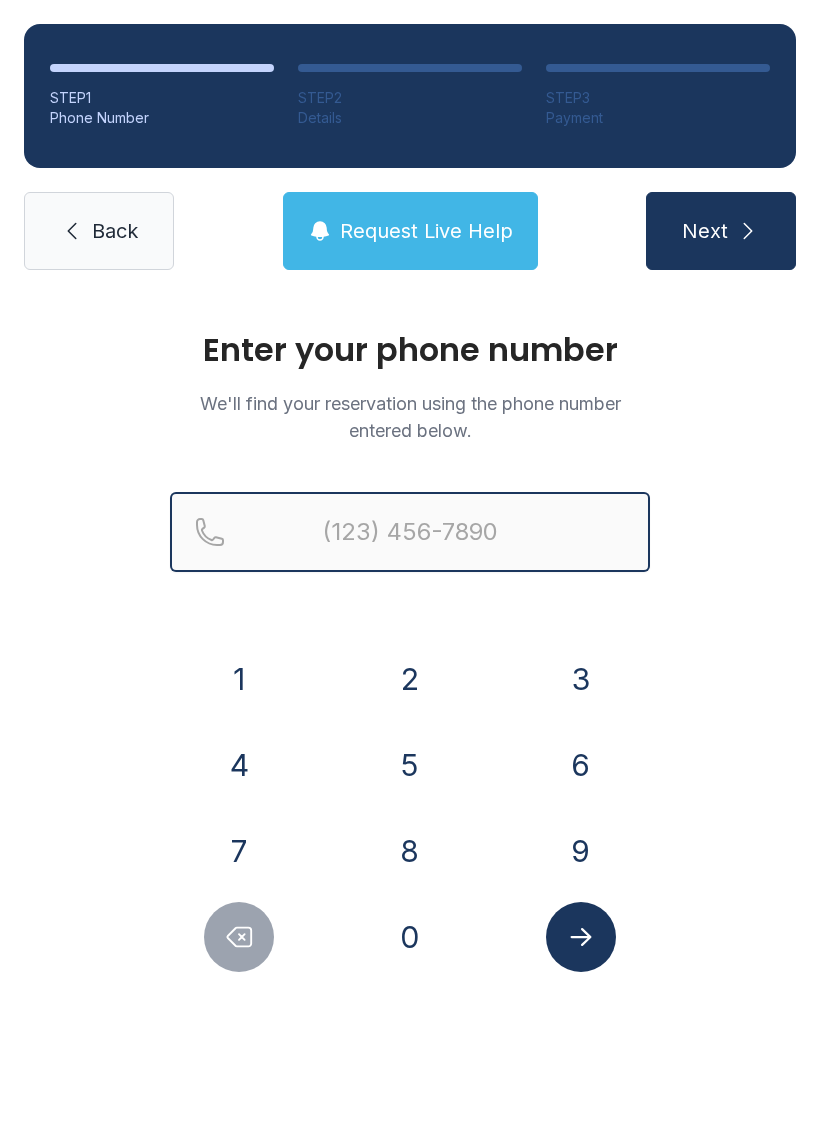 click at bounding box center [410, 532] 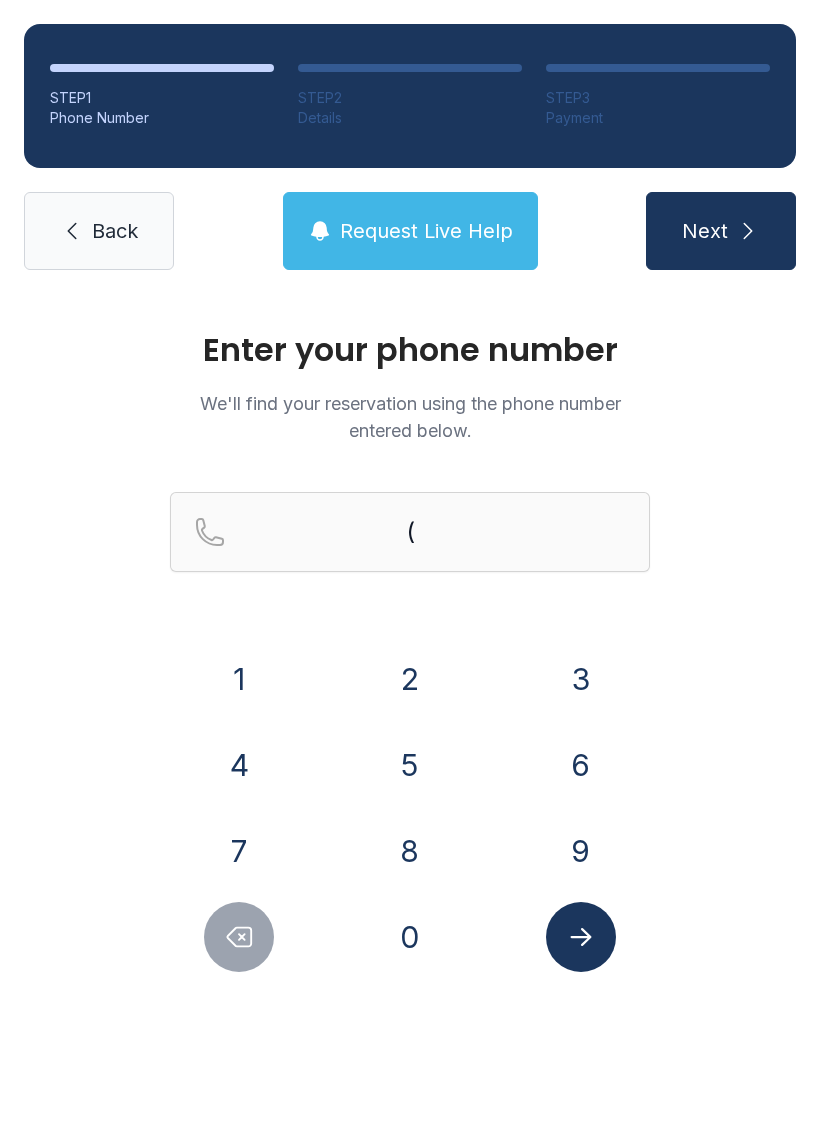 click on "6" at bounding box center [239, 679] 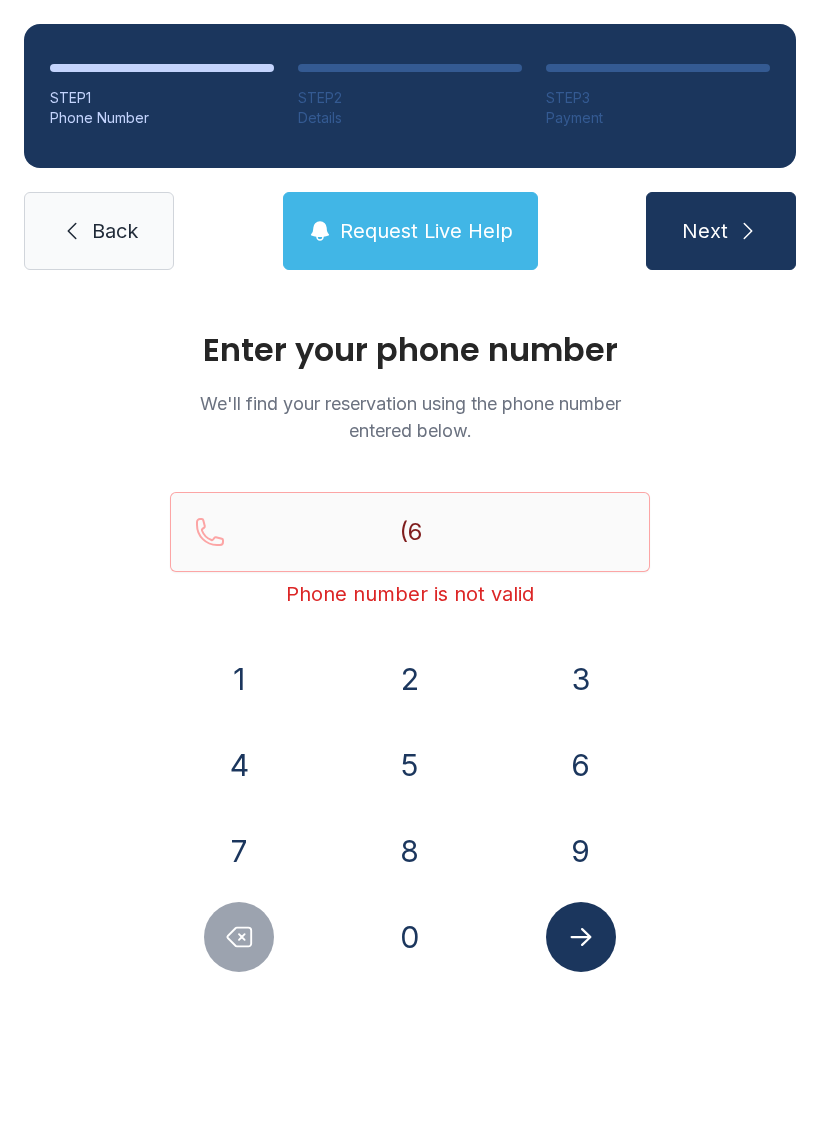 click on "7" at bounding box center [239, 679] 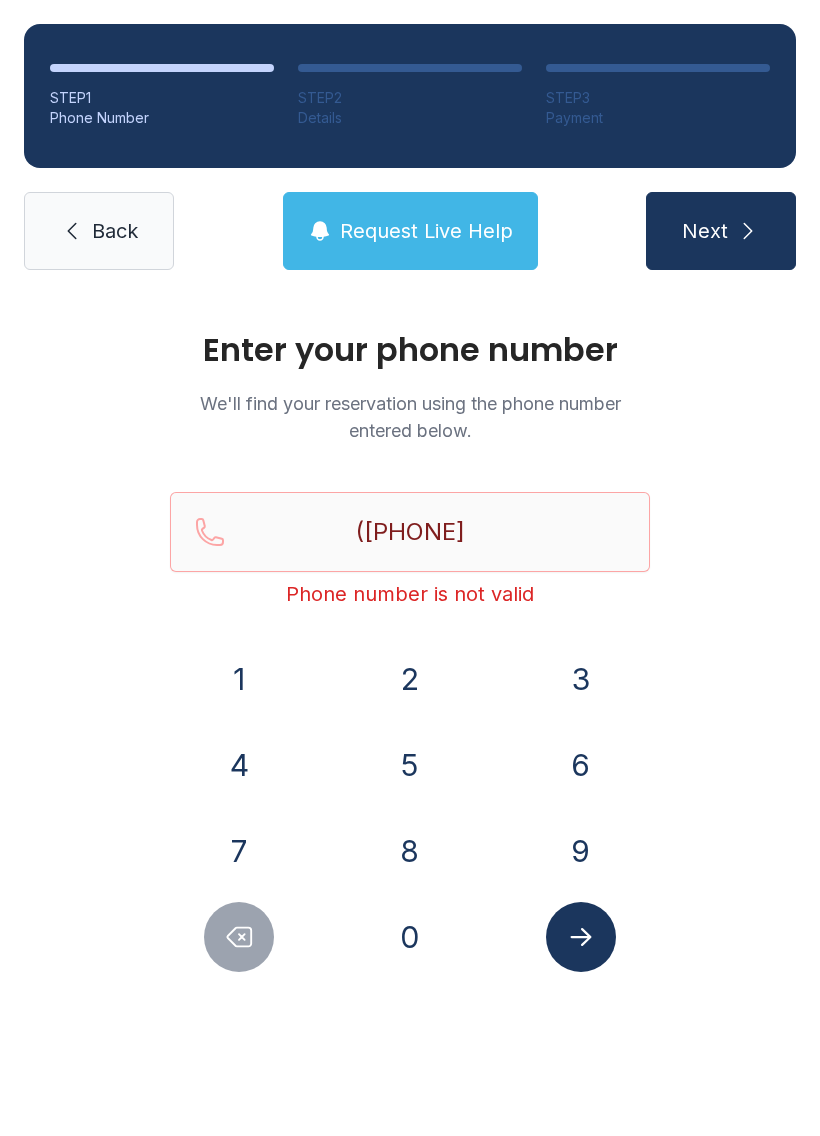 click on "8" at bounding box center (239, 679) 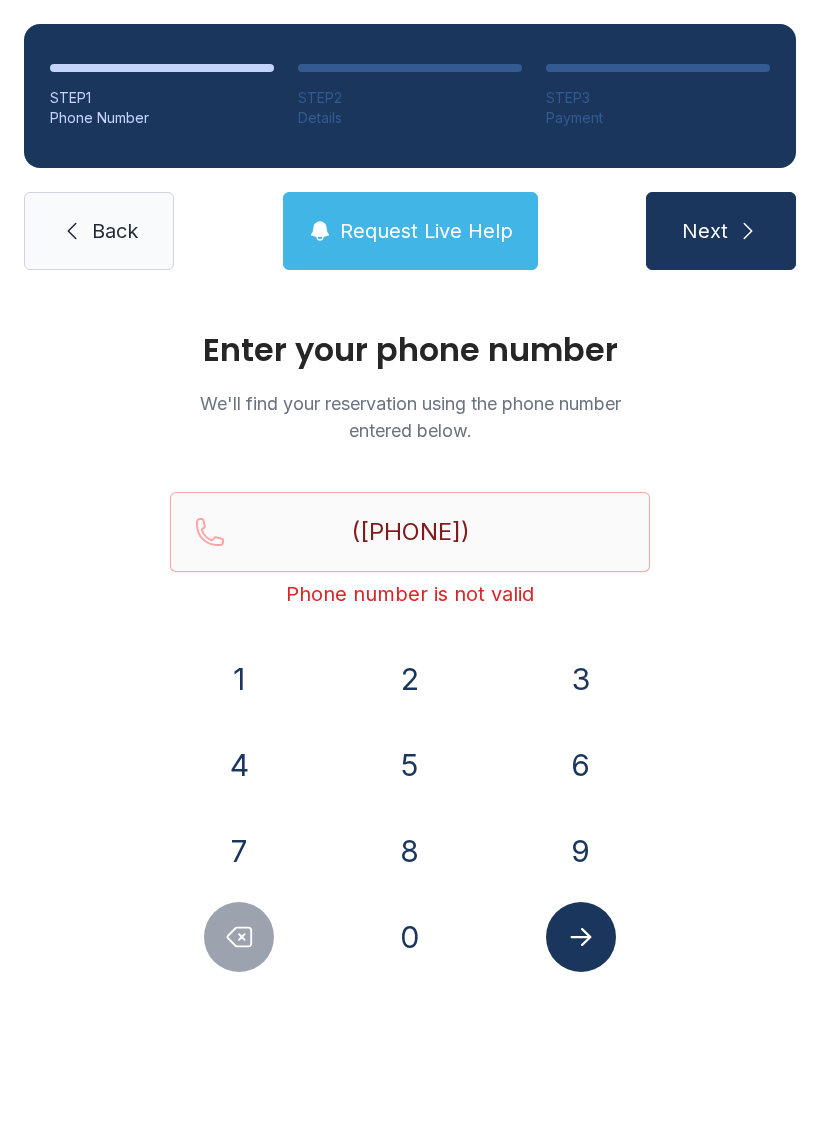 click on "2" at bounding box center (239, 679) 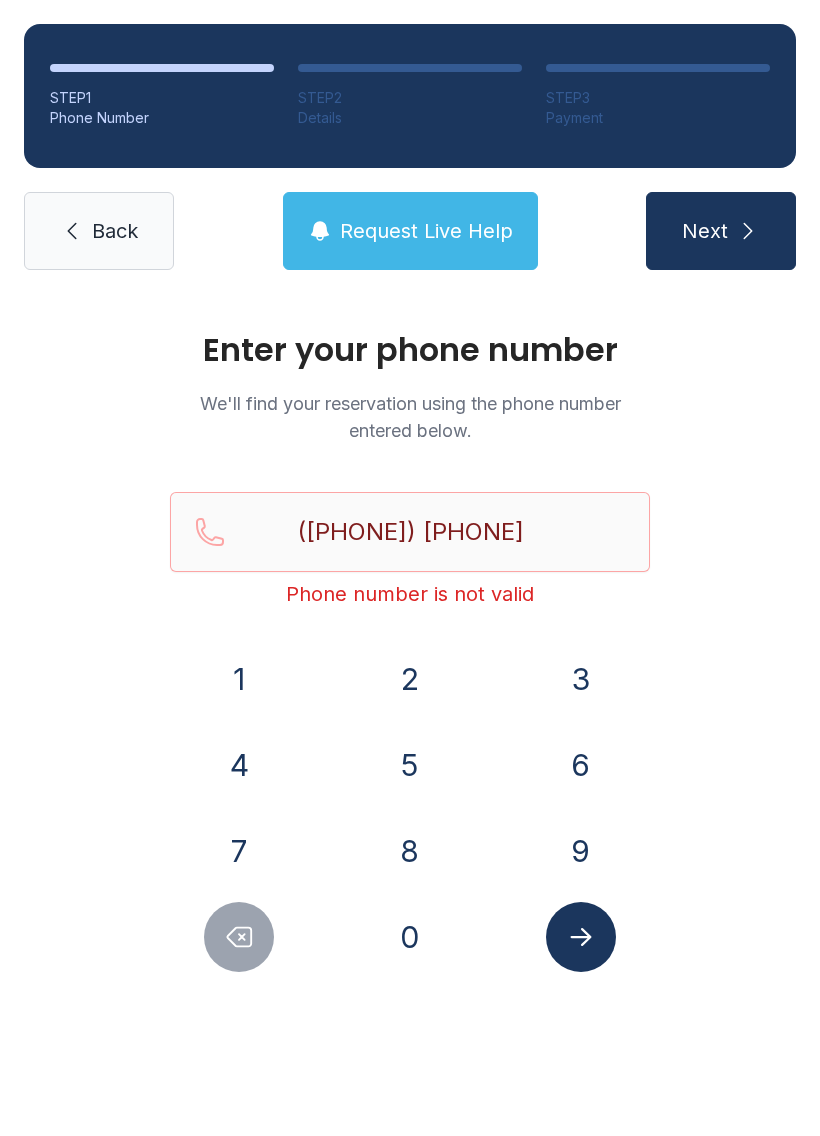 click on "8" at bounding box center (239, 679) 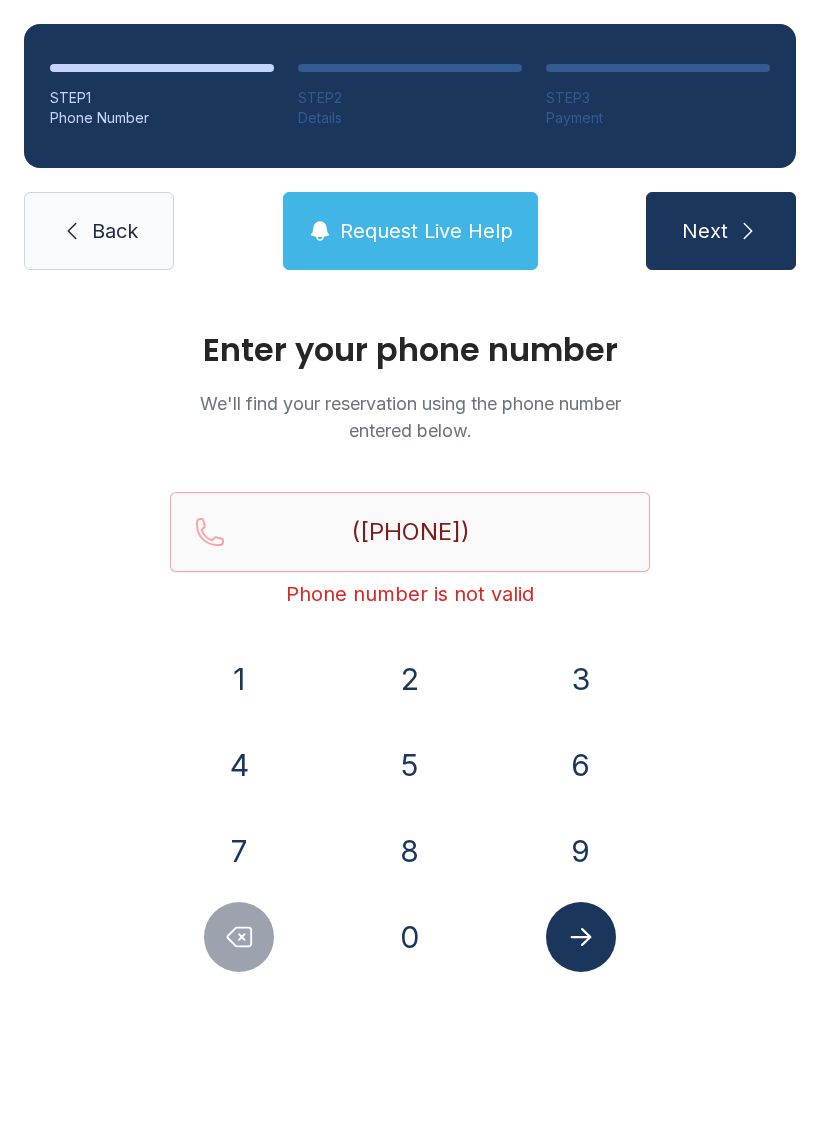 click on "3" at bounding box center [239, 679] 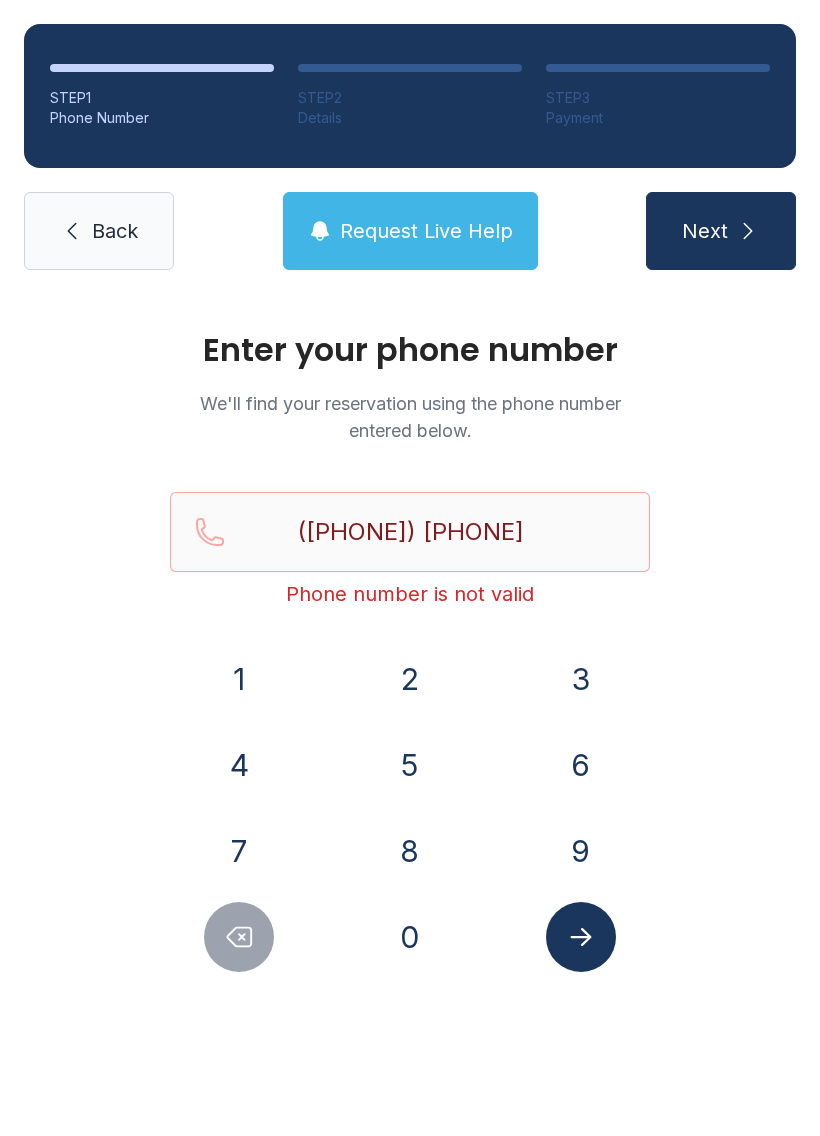 click on "9" at bounding box center [239, 679] 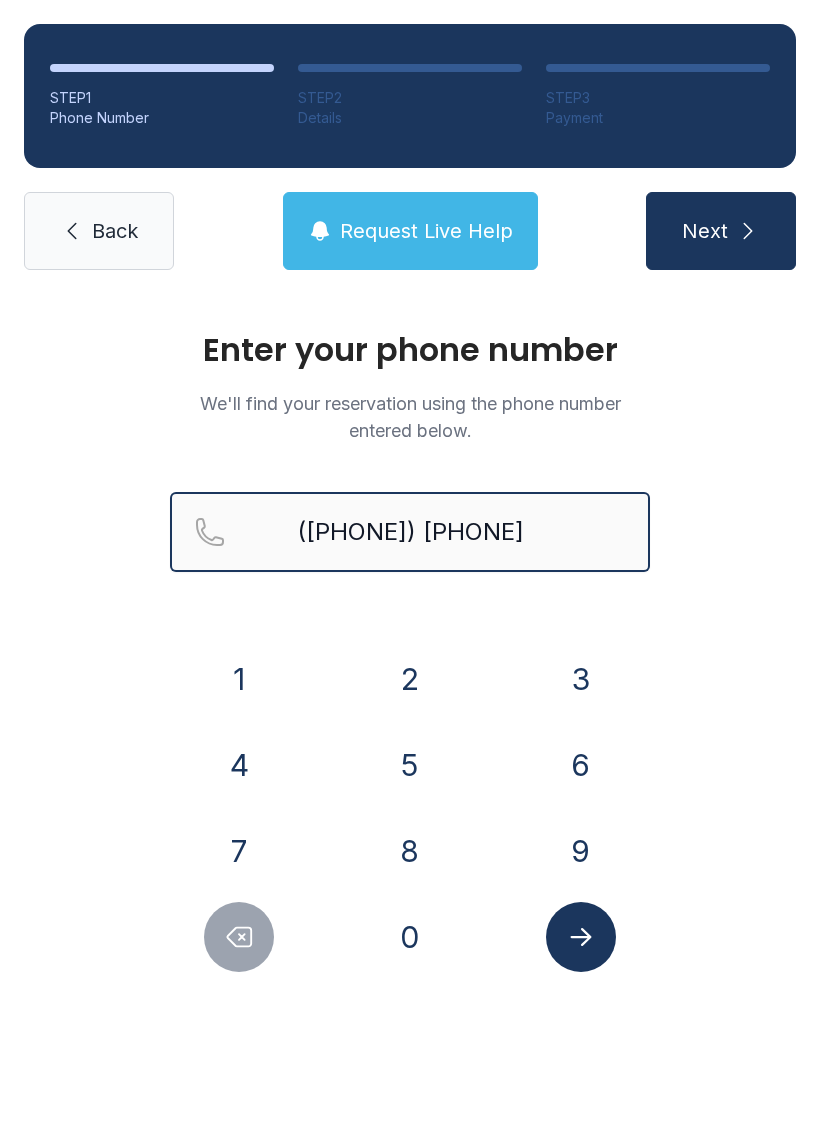 click on "([PHONE]) [PHONE]" at bounding box center (410, 532) 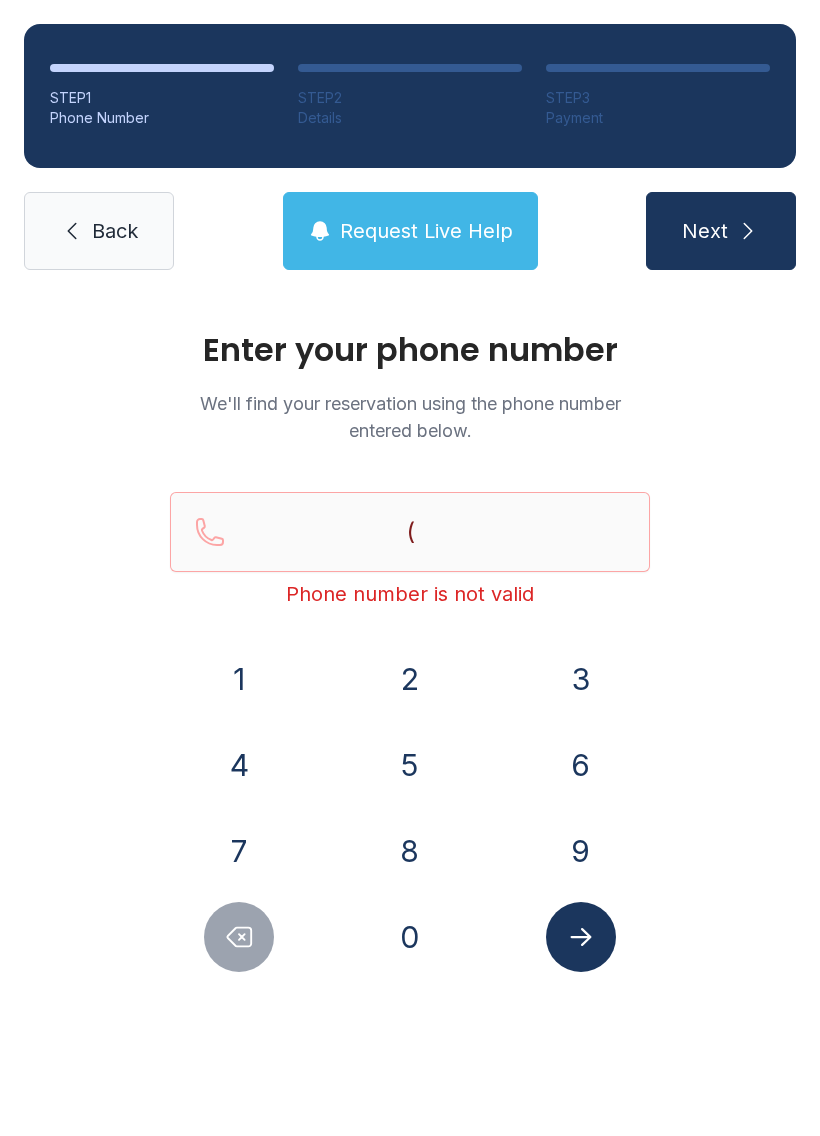 click on "Enter your phone number We'll find your reservation using the phone number entered below. ( Phone number is not valid 1 2 3 4 5 6 7 8 9 0" at bounding box center [410, 673] 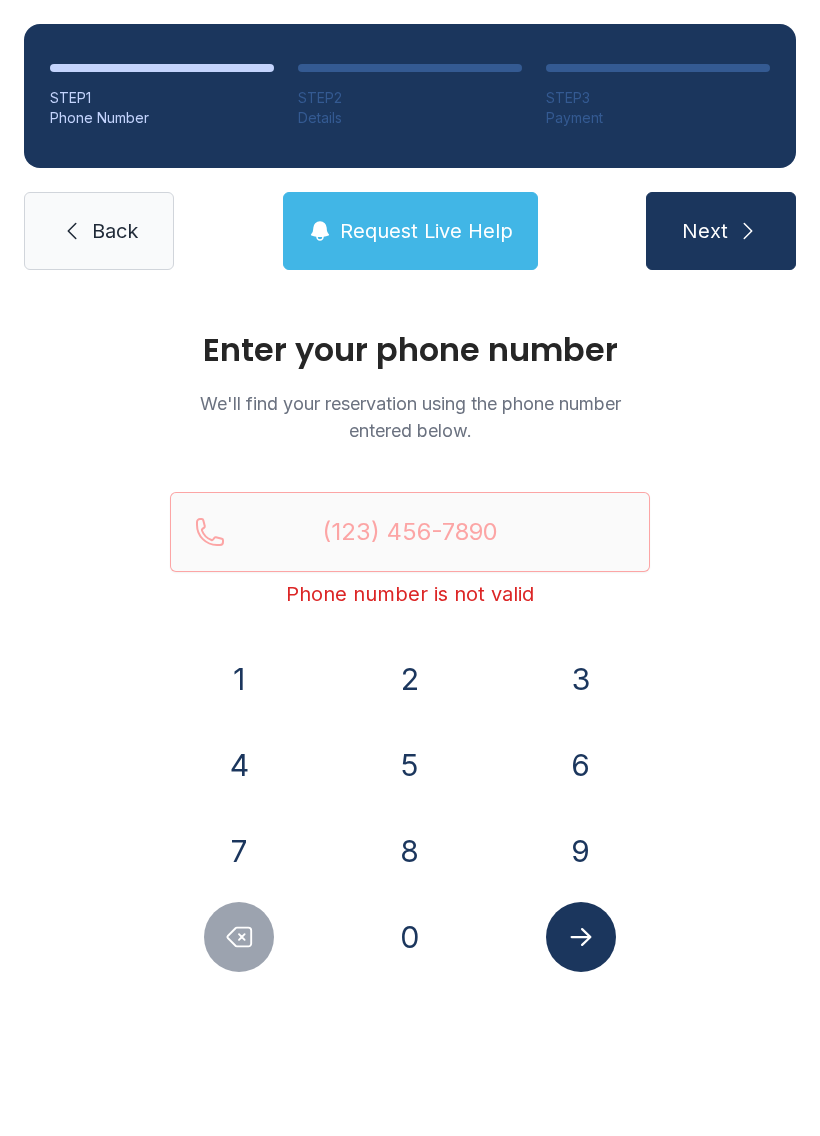 click on "Back" at bounding box center [99, 231] 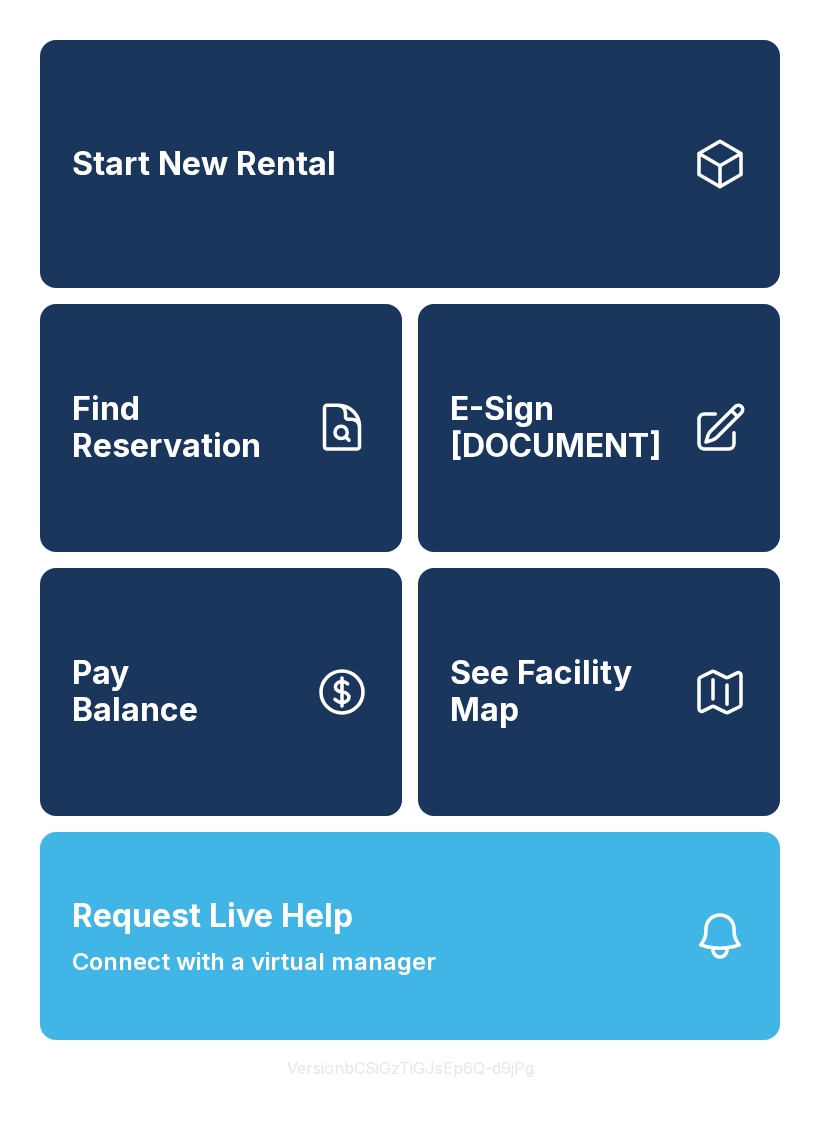 click on "E-Sign [DOCUMENT]" at bounding box center [563, 427] 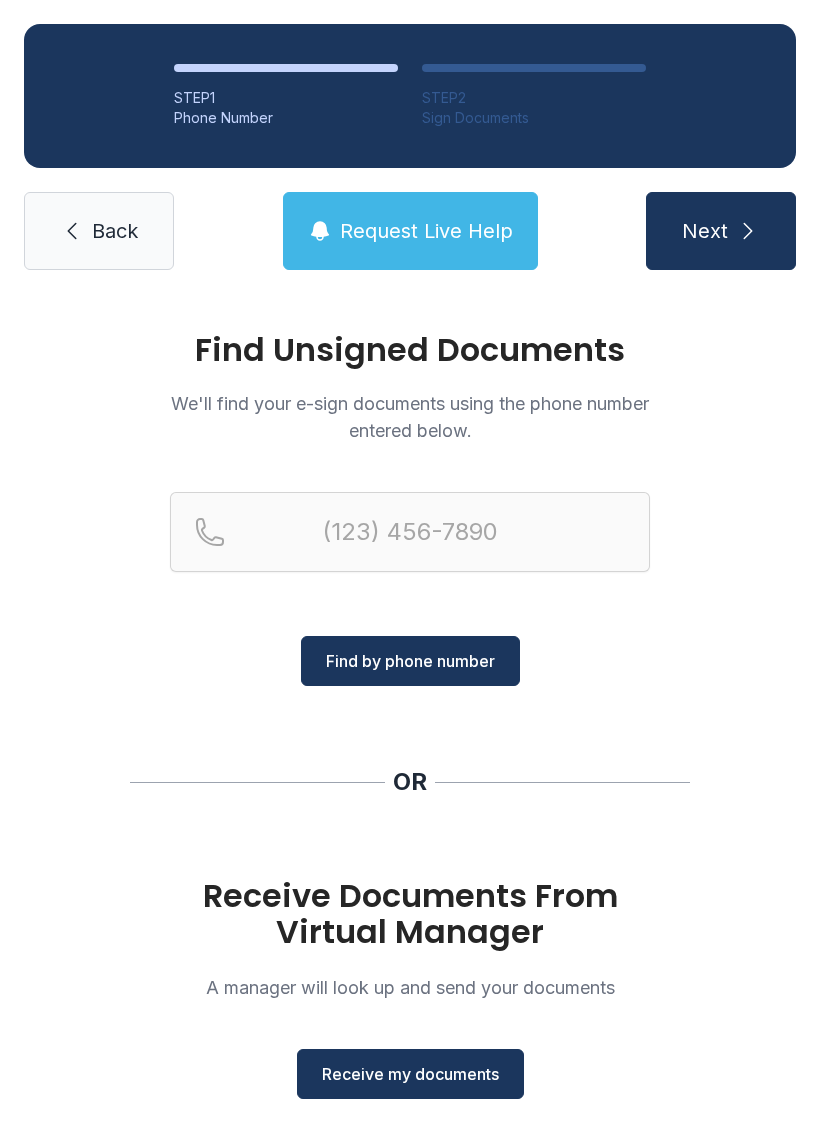 click on "Receive my documents" at bounding box center (410, 1074) 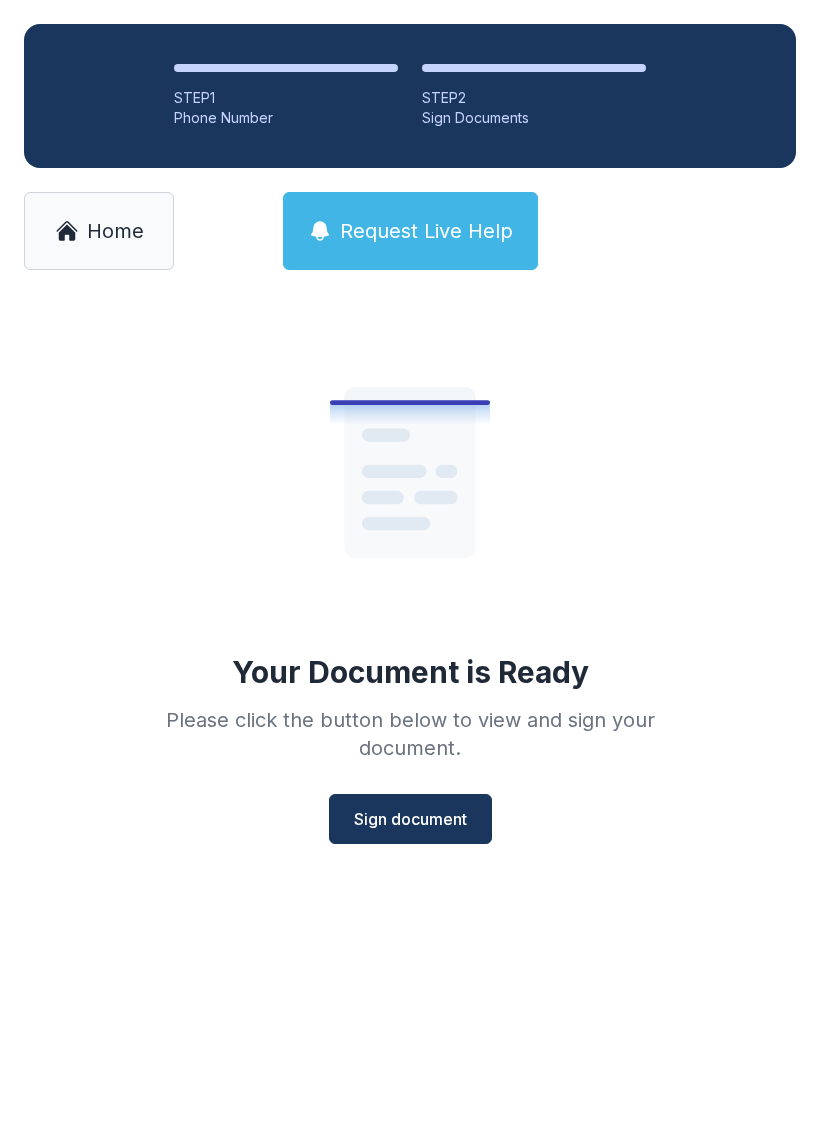 click on "Sign document" at bounding box center (410, 819) 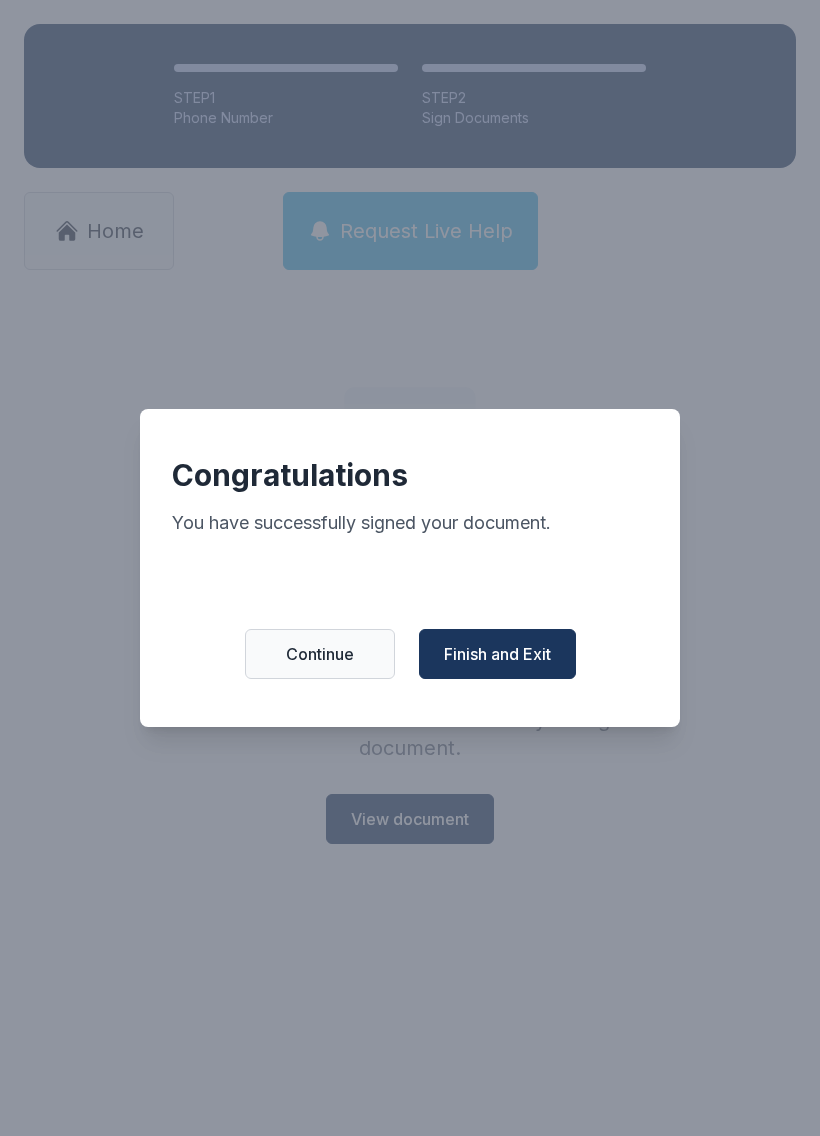click on "Finish and Exit" at bounding box center (497, 654) 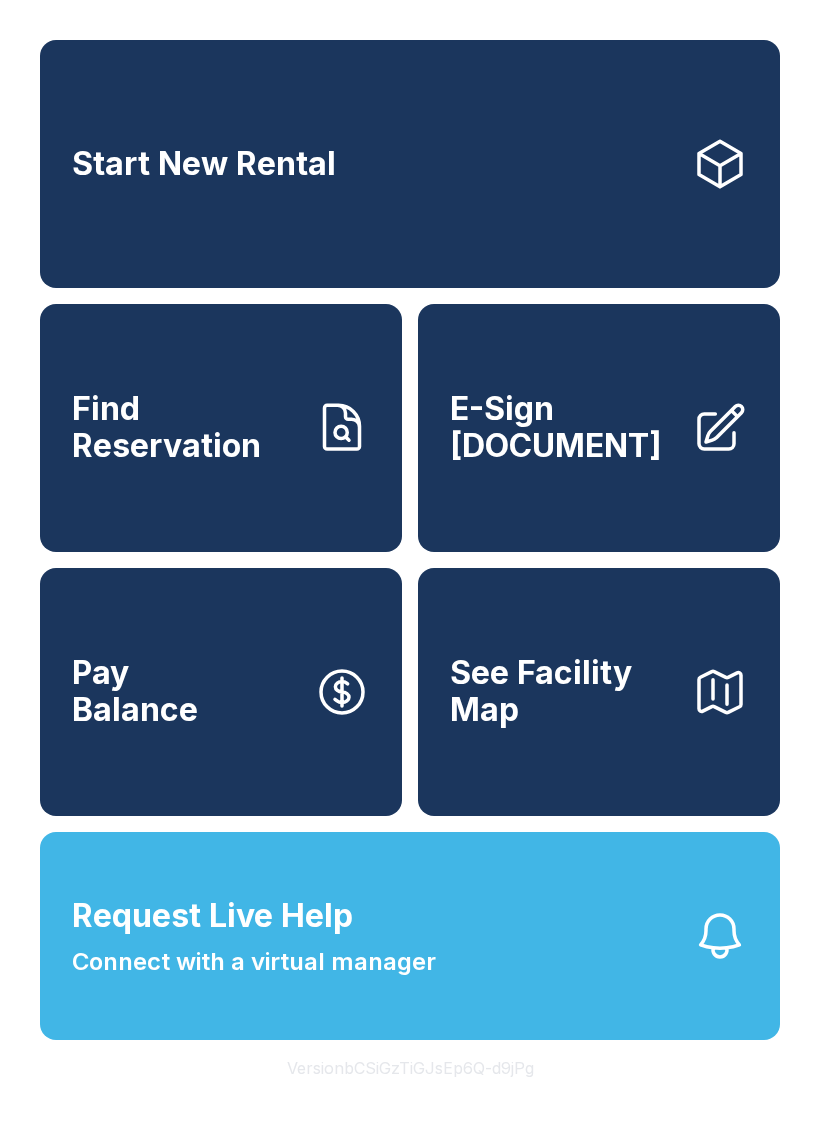 click on "Pay Balance" at bounding box center [135, 691] 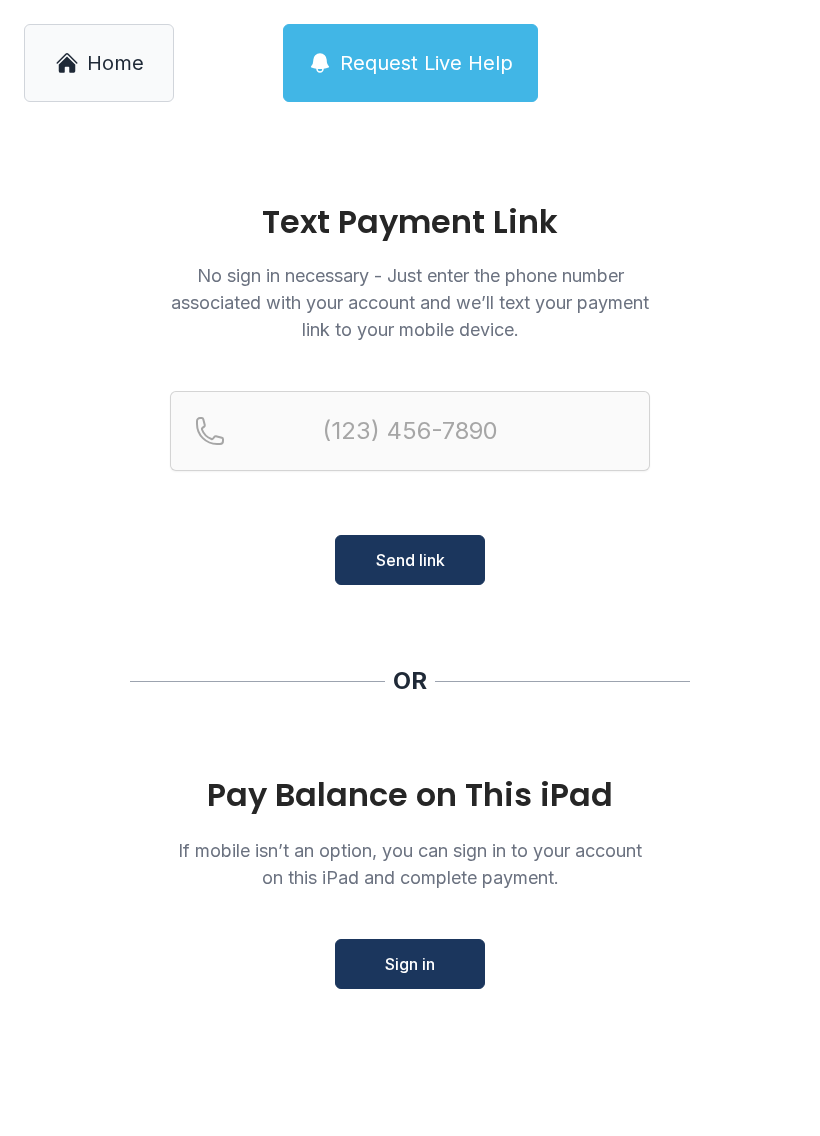 click on "Home" at bounding box center (115, 63) 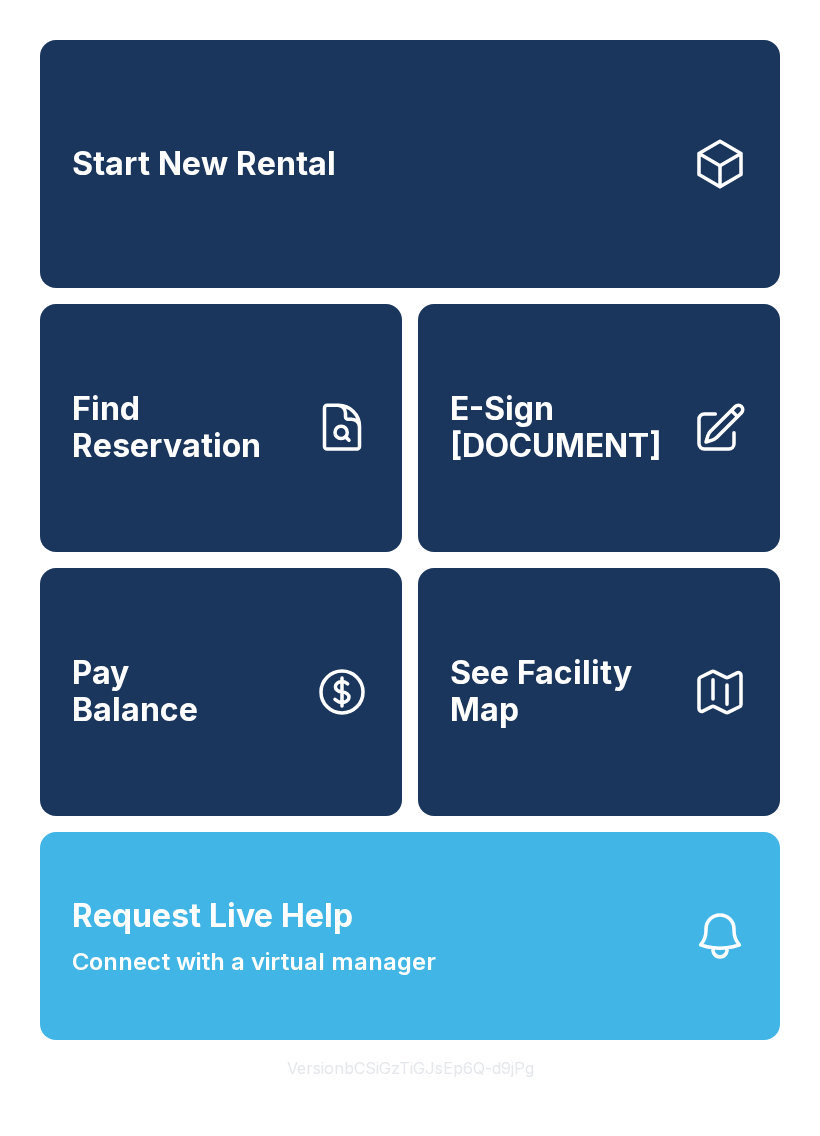 click on "Pay Balance" at bounding box center (135, 691) 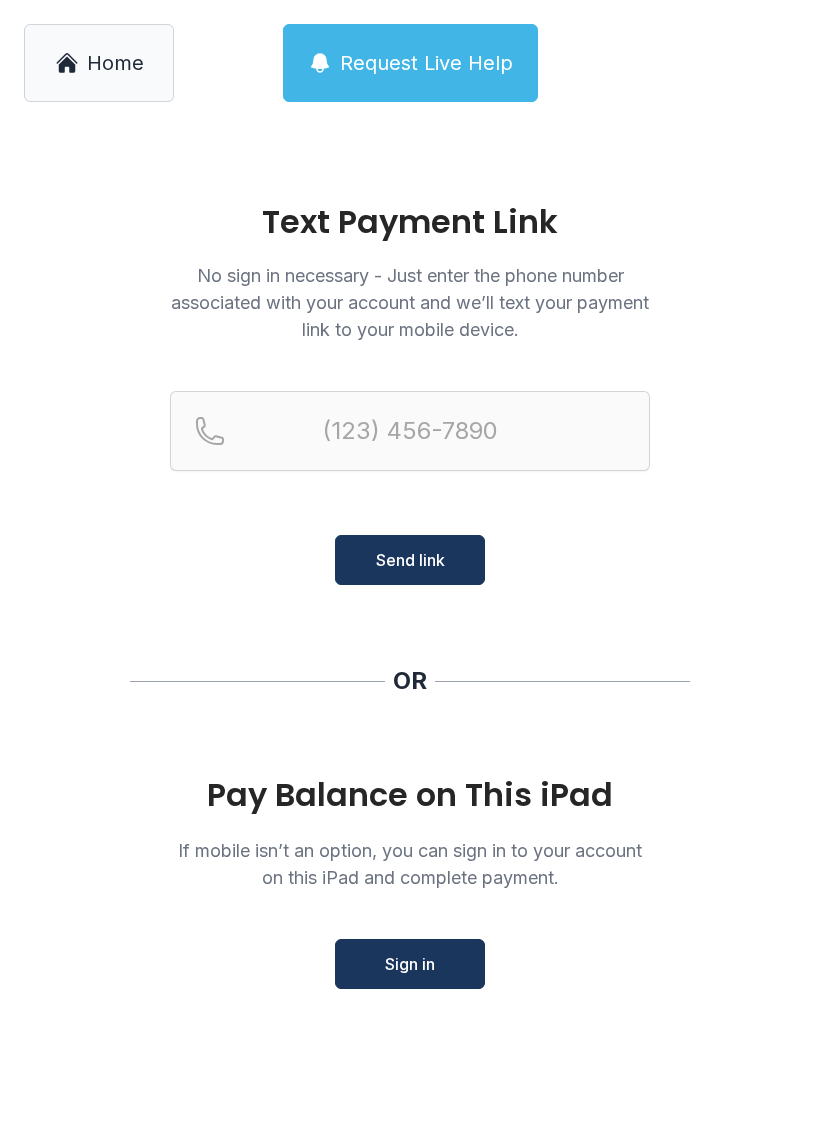 click on "Sign in" at bounding box center (410, 964) 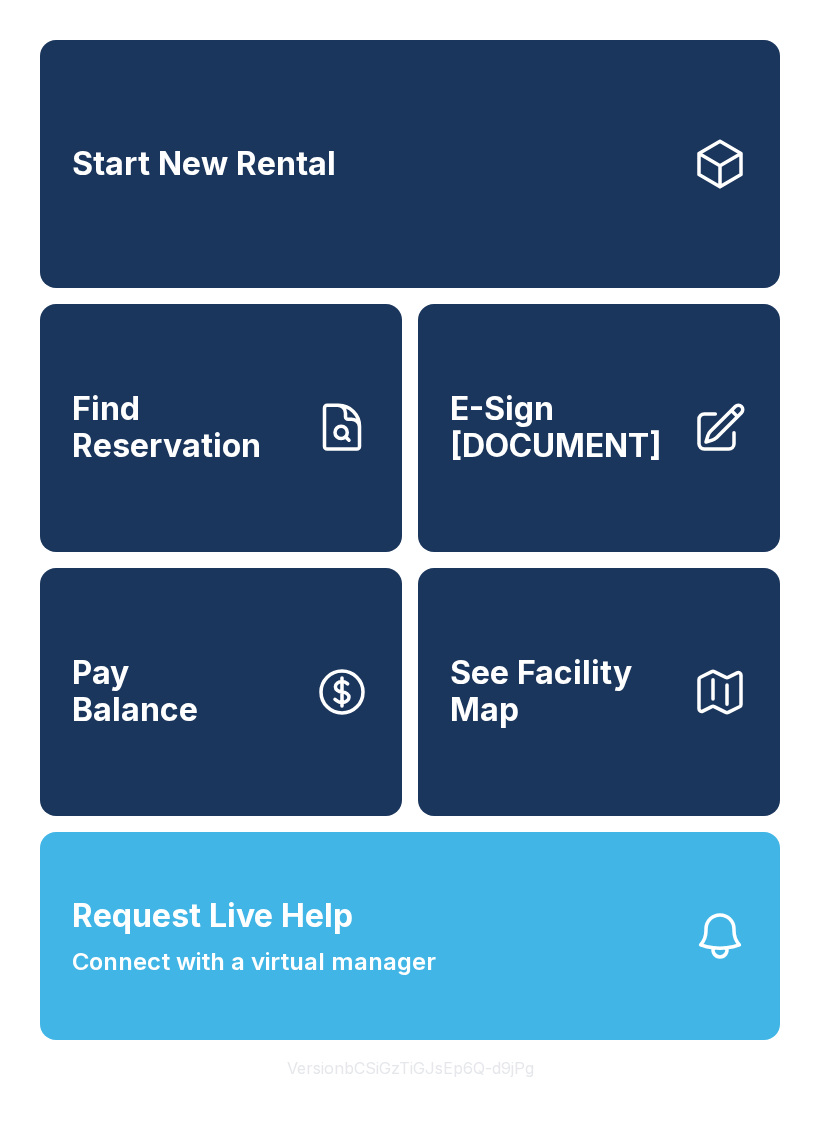 click on "Pay Balance" at bounding box center (221, 692) 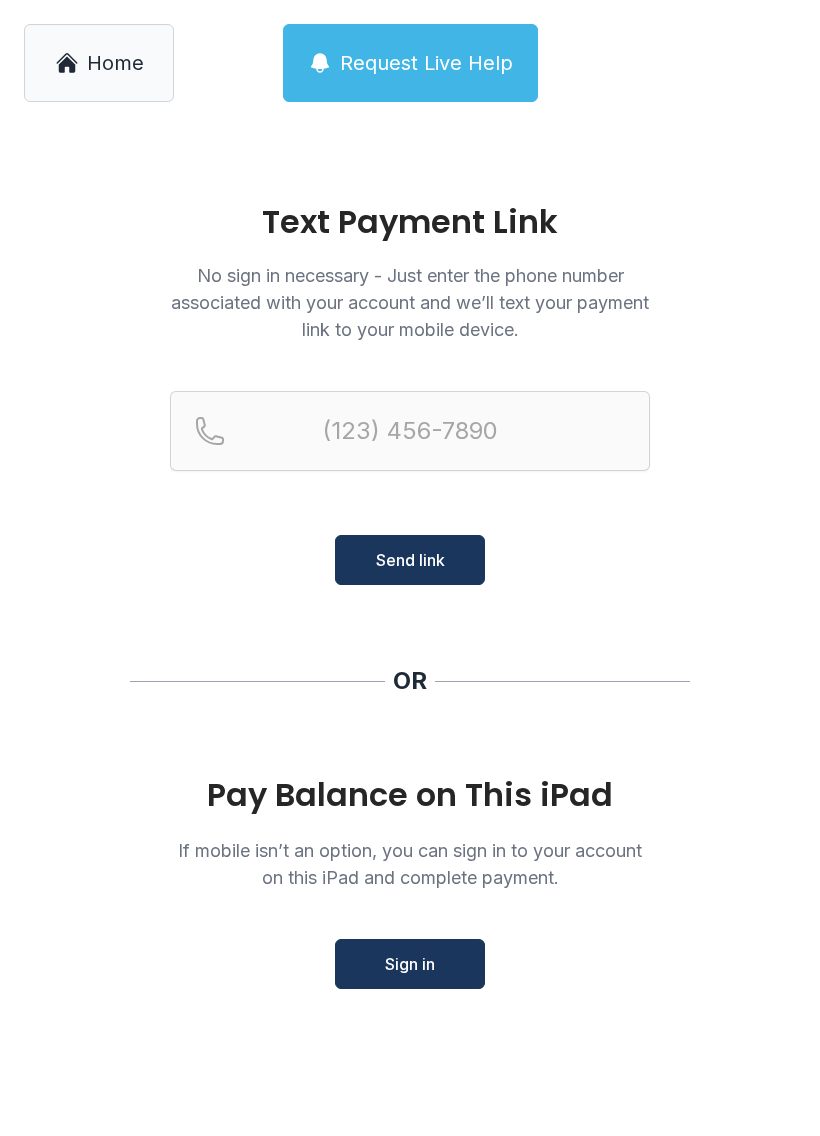 click on "Sign in" at bounding box center (410, 964) 